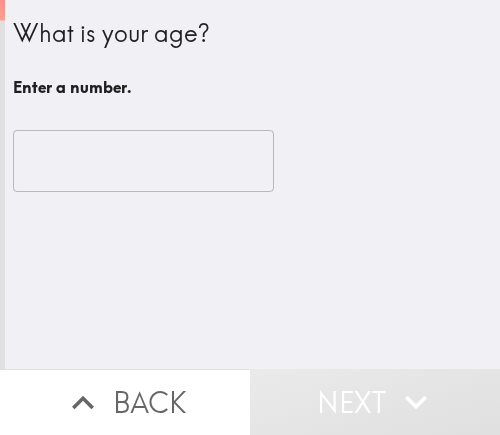 scroll, scrollTop: 0, scrollLeft: 0, axis: both 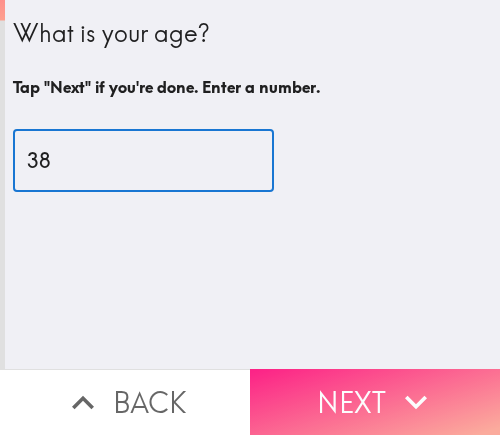 type on "38" 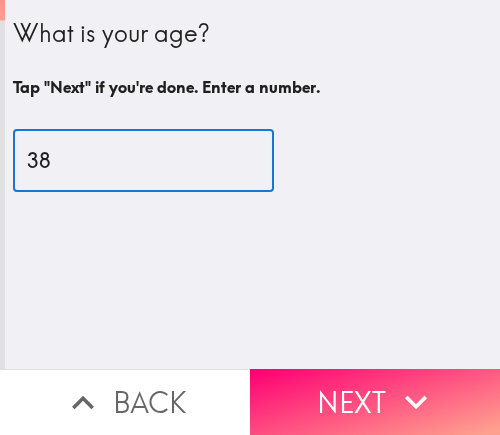 drag, startPoint x: 324, startPoint y: 387, endPoint x: 294, endPoint y: 400, distance: 32.695564 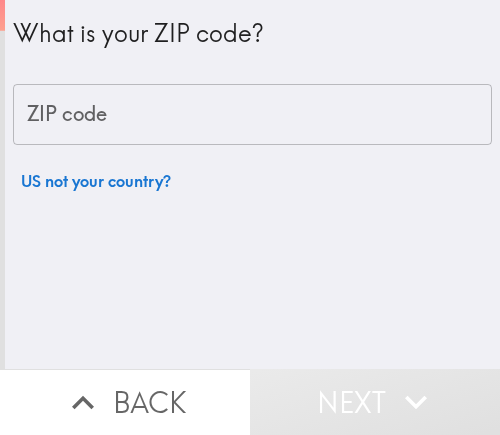 click on "ZIP code" at bounding box center (252, 115) 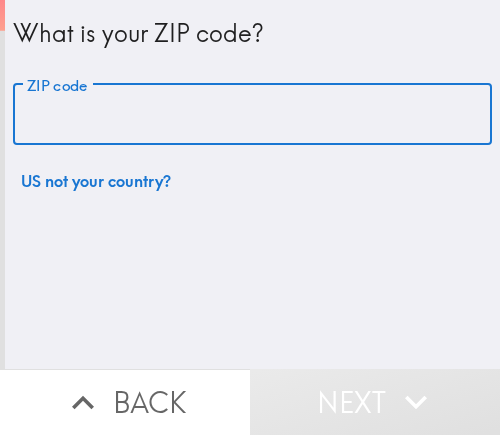 paste on "11802" 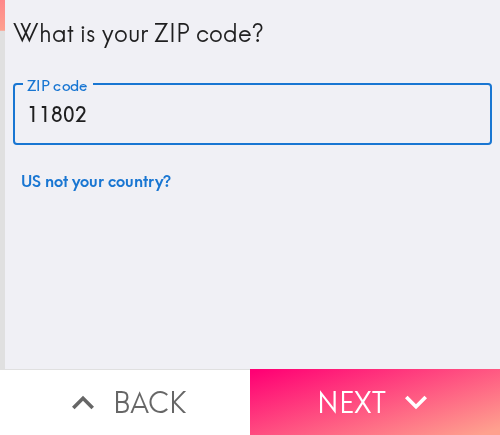 type on "11802" 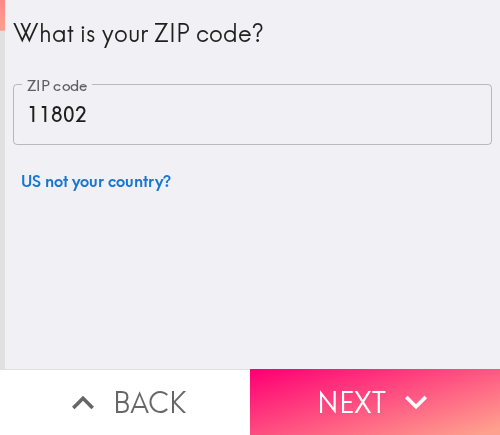 drag, startPoint x: 332, startPoint y: 390, endPoint x: 359, endPoint y: 390, distance: 27 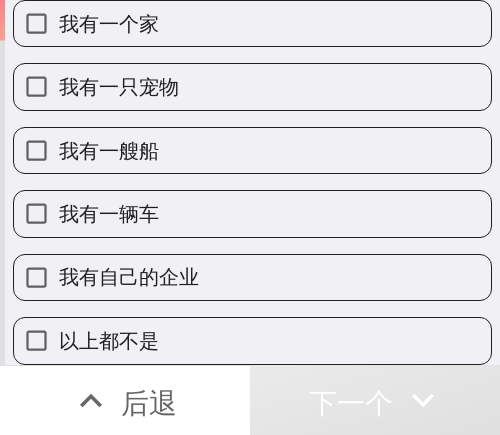scroll, scrollTop: 123, scrollLeft: 0, axis: vertical 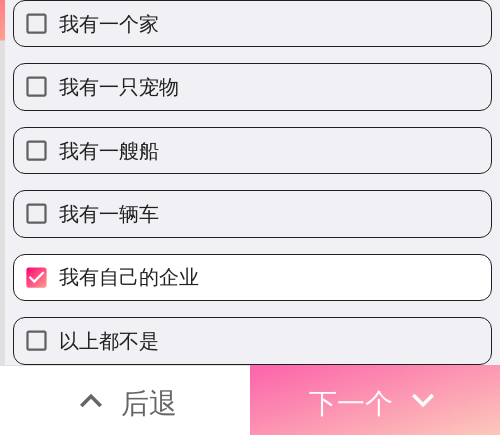 click on "下一个" at bounding box center (351, 402) 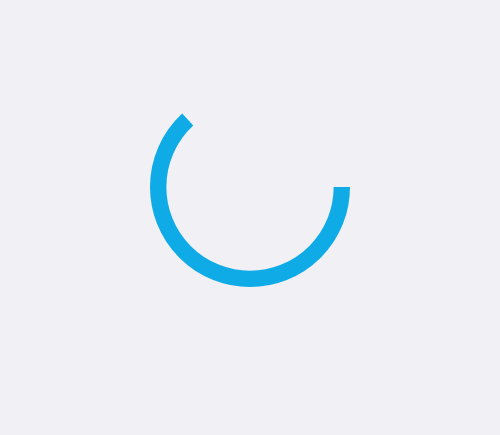 scroll, scrollTop: 0, scrollLeft: 0, axis: both 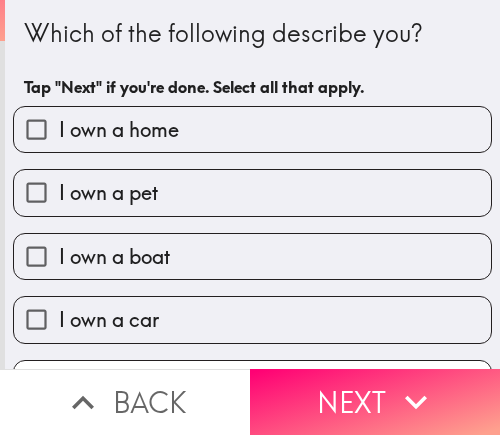 click on "Which of the following describe you?" at bounding box center [252, 34] 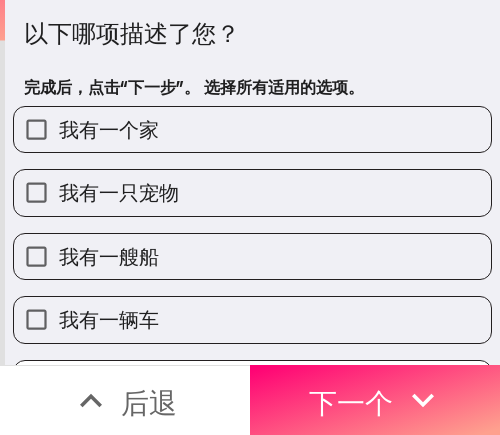 drag, startPoint x: 348, startPoint y: 42, endPoint x: 115, endPoint y: 65, distance: 234.13245 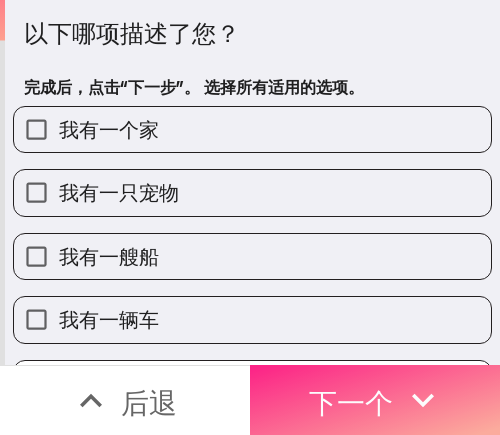 click on "下一个" at bounding box center (351, 402) 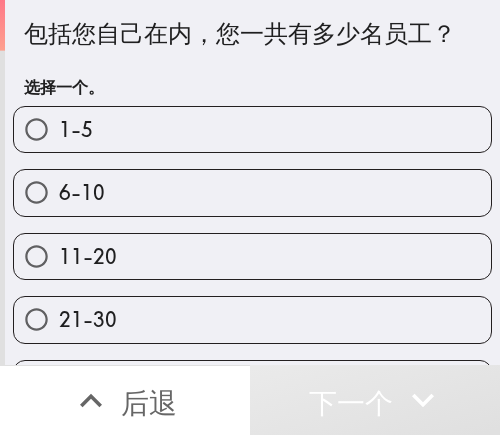 drag, startPoint x: 400, startPoint y: 42, endPoint x: 133, endPoint y: 80, distance: 269.69055 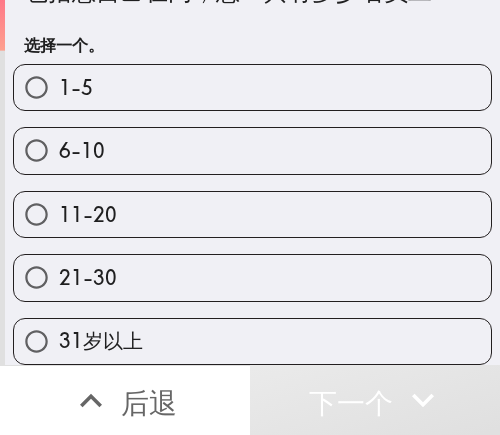 click on "11-20" at bounding box center [252, 214] 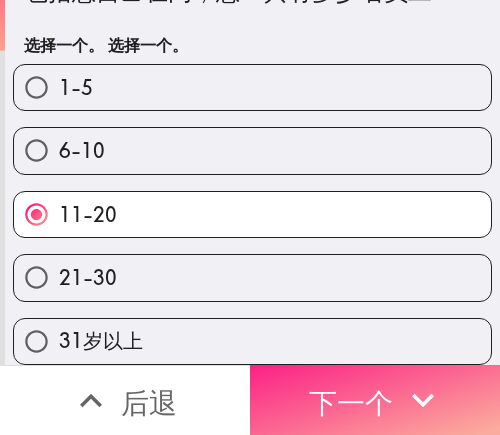 click on "下一个" at bounding box center [375, 400] 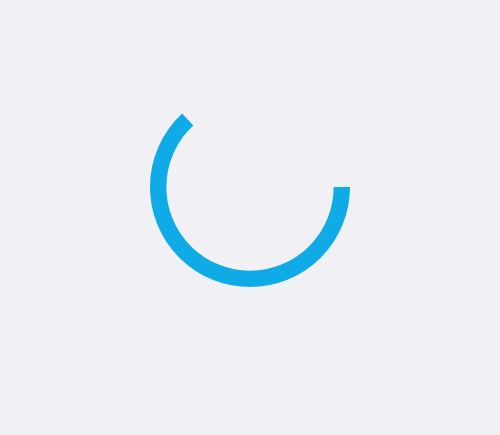 scroll, scrollTop: 0, scrollLeft: 0, axis: both 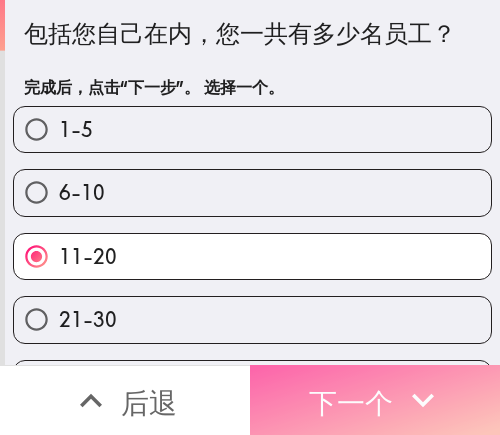 click on "下一个" at bounding box center [351, 402] 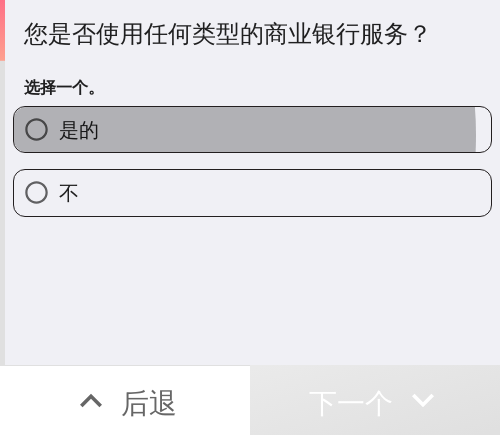 drag, startPoint x: 104, startPoint y: 135, endPoint x: 154, endPoint y: 135, distance: 50 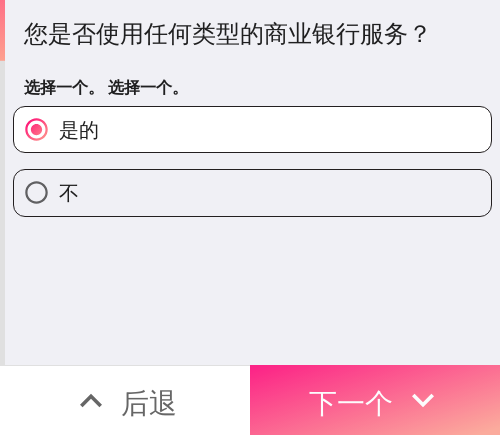 click on "下一个" at bounding box center [351, 400] 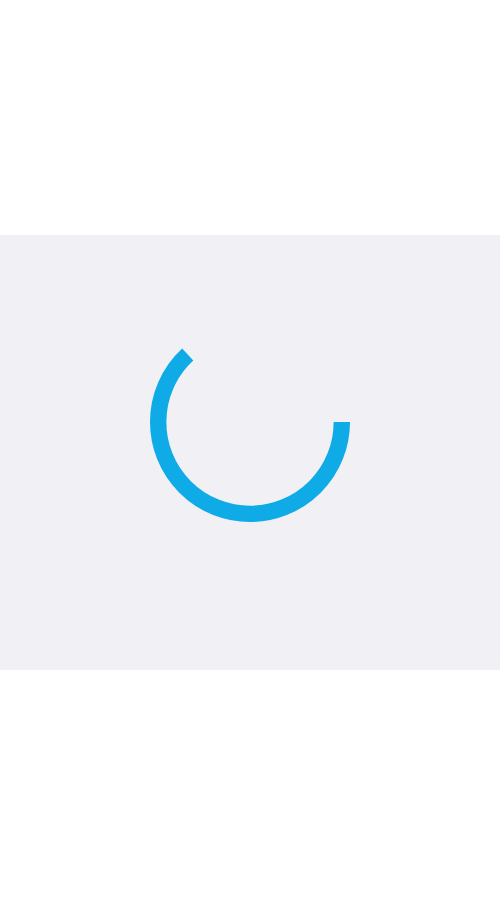 scroll, scrollTop: 0, scrollLeft: 0, axis: both 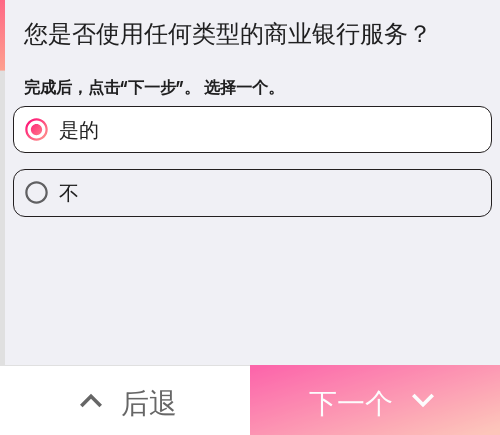 click on "下一个" at bounding box center (351, 402) 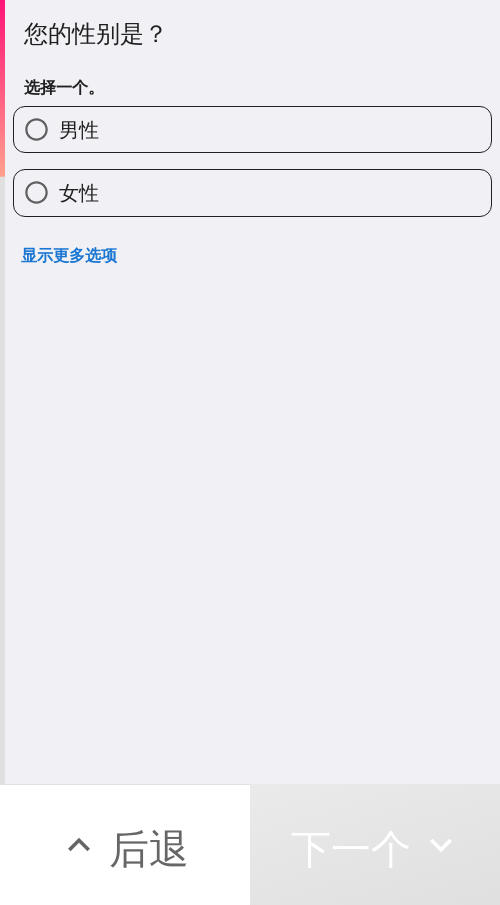 drag, startPoint x: 178, startPoint y: 131, endPoint x: 483, endPoint y: 131, distance: 305 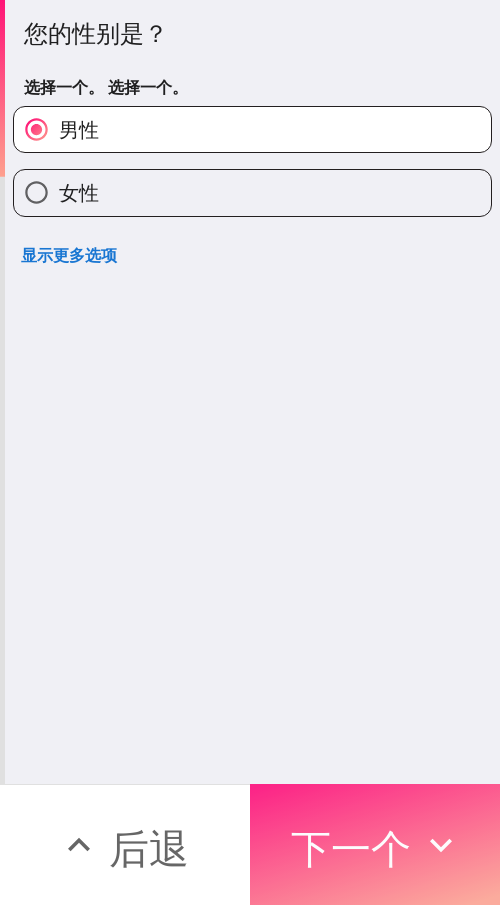 click on "下一个" at bounding box center (351, 848) 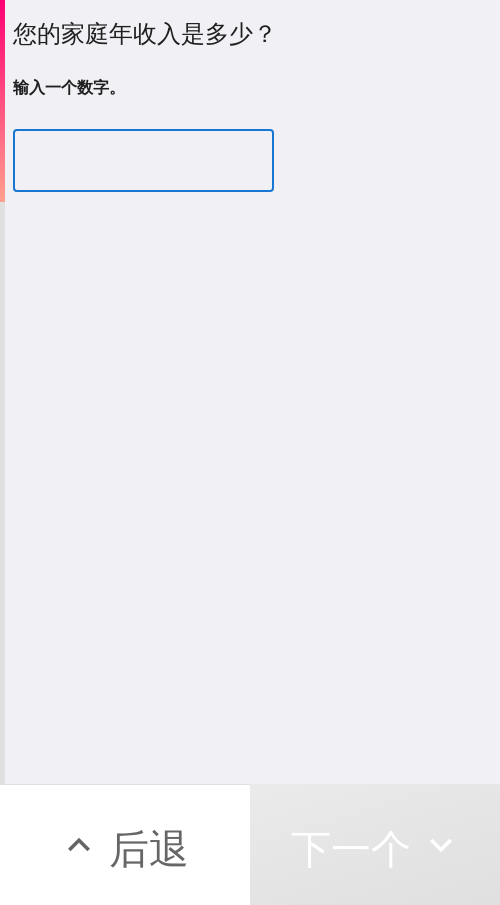 click at bounding box center [143, 161] 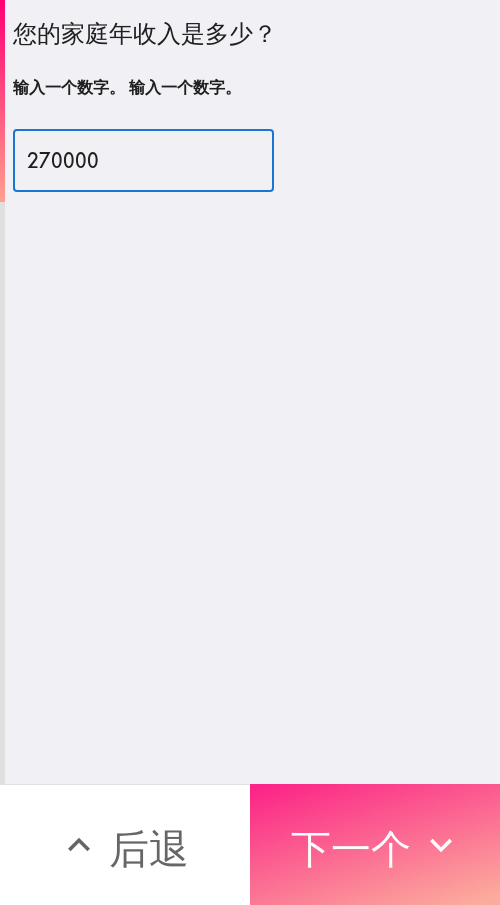 type on "270000" 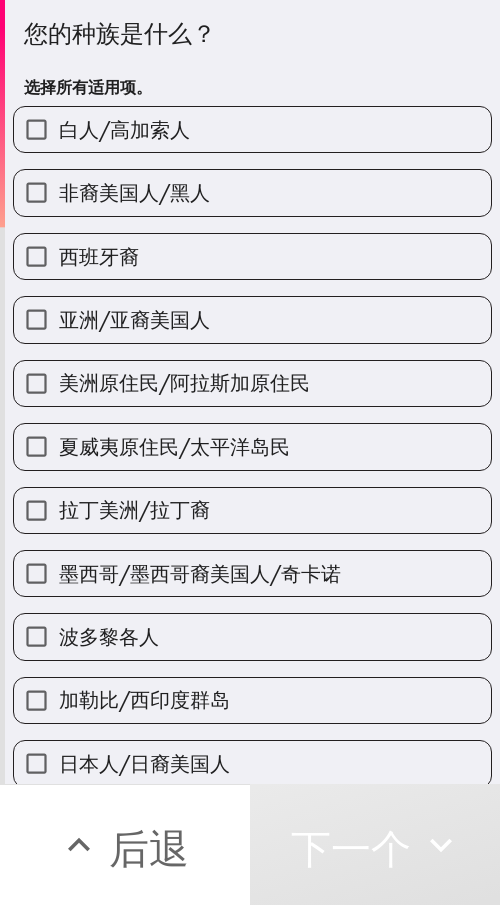 click on "非裔美国人/黑人" at bounding box center [252, 192] 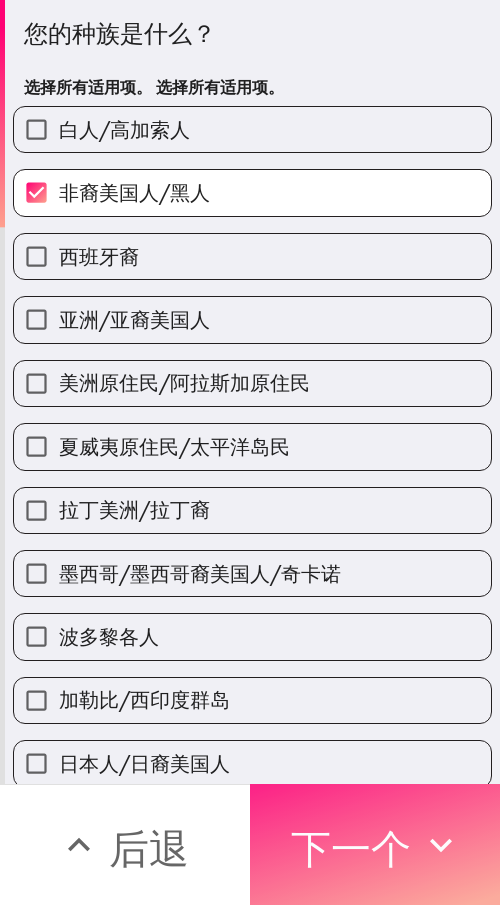 drag, startPoint x: 328, startPoint y: 814, endPoint x: 440, endPoint y: 814, distance: 112 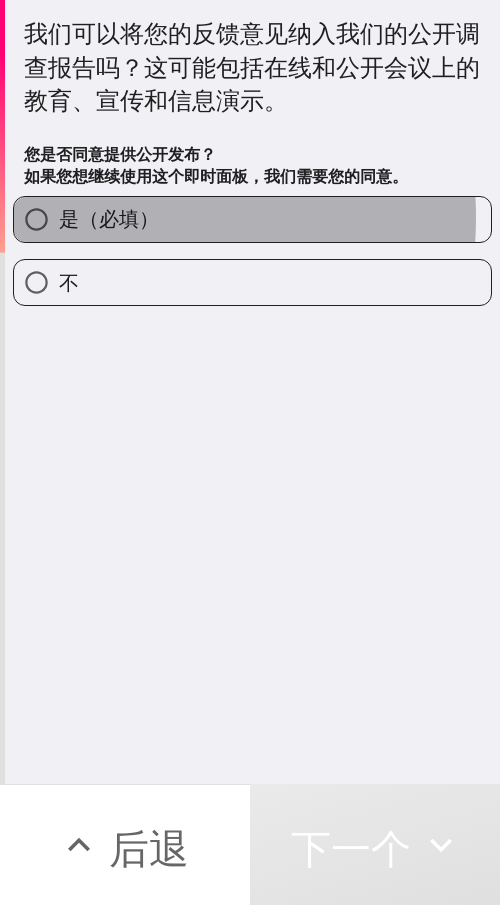 click on "是（必填）" at bounding box center (109, 218) 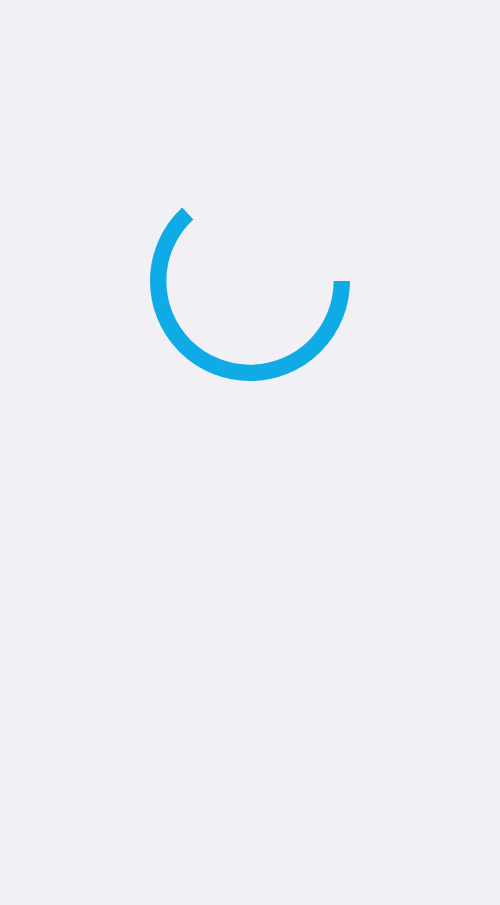 scroll, scrollTop: 0, scrollLeft: 0, axis: both 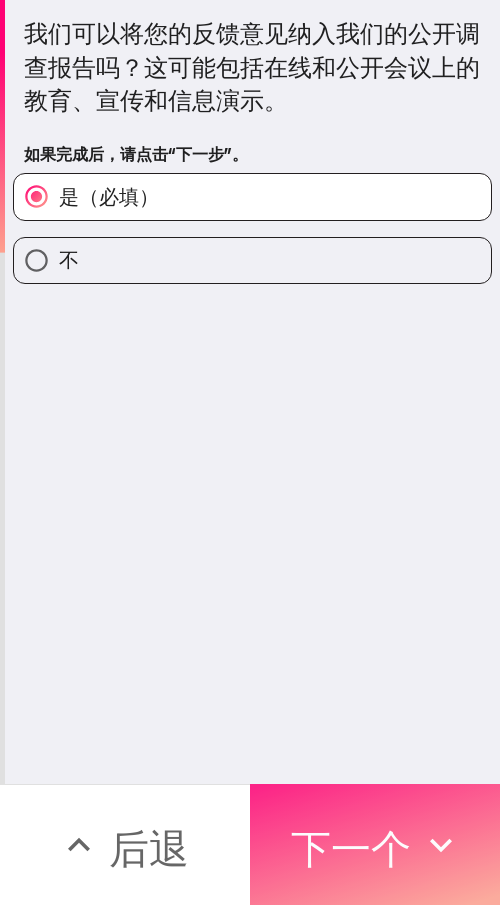 drag, startPoint x: 332, startPoint y: 831, endPoint x: 360, endPoint y: 834, distance: 28.160255 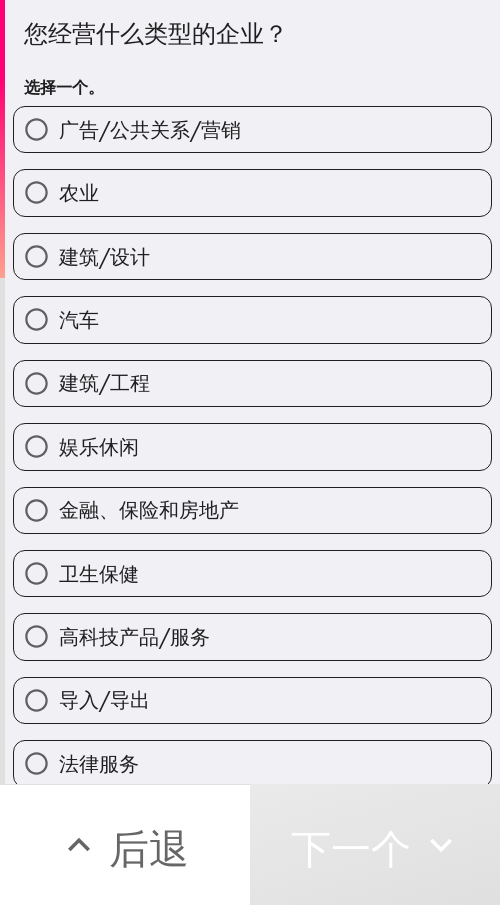 click on "卫生保健" at bounding box center [252, 573] 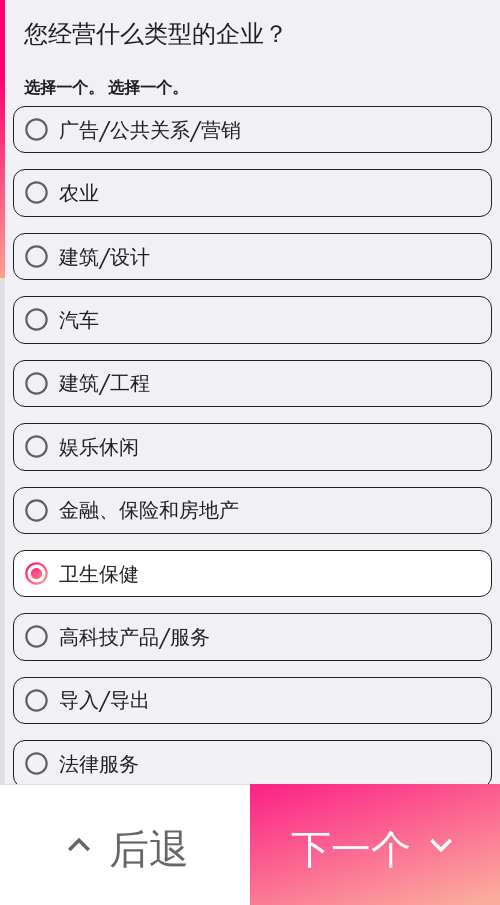 drag, startPoint x: 379, startPoint y: 836, endPoint x: 431, endPoint y: 836, distance: 52 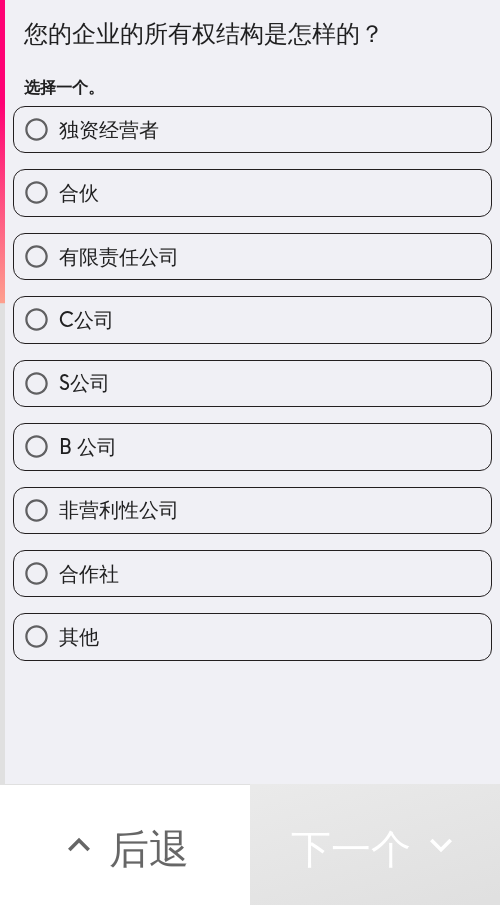 click on "独资经营者" at bounding box center (109, 129) 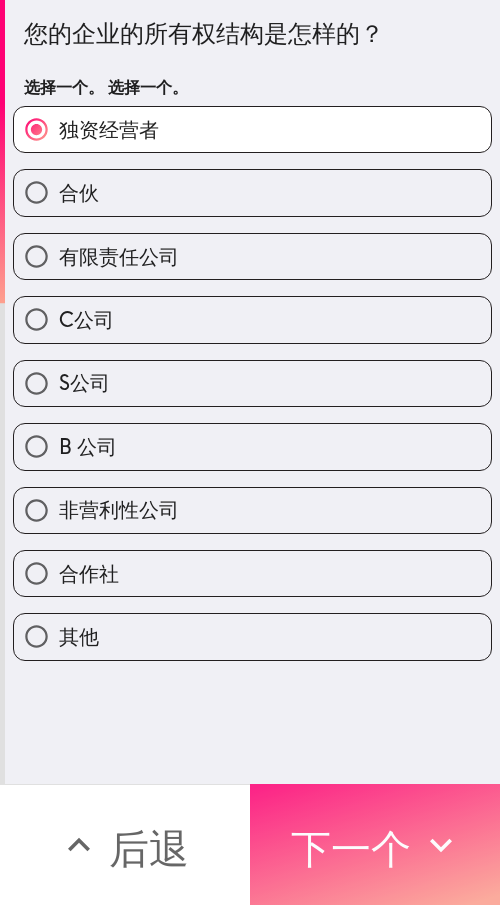 click on "下一个" at bounding box center (351, 848) 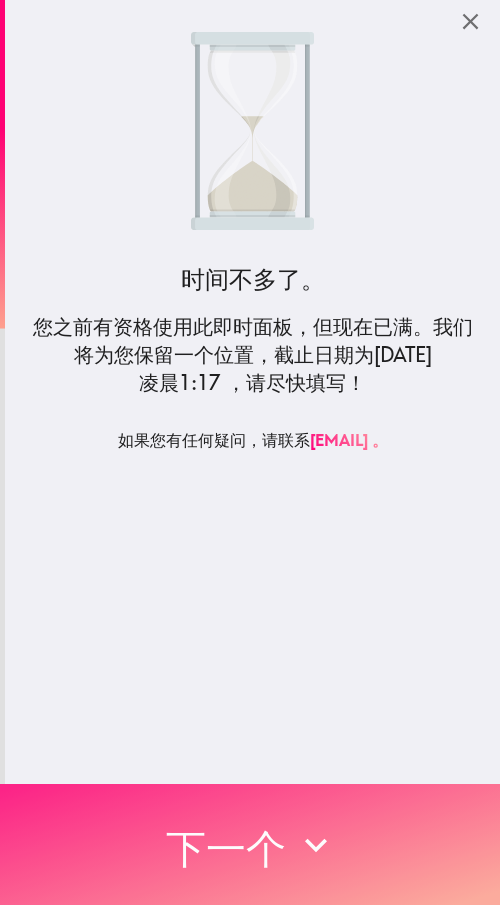 click on "下一个" at bounding box center (250, 844) 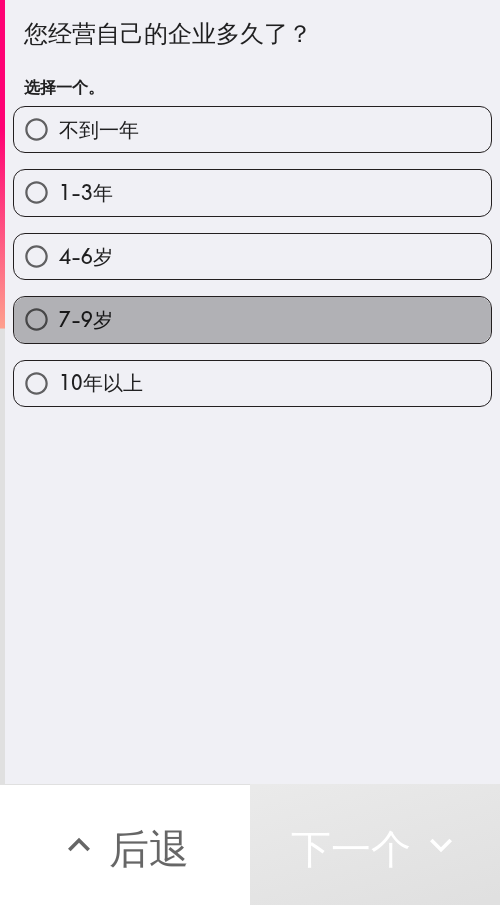 drag, startPoint x: 276, startPoint y: 329, endPoint x: 487, endPoint y: 329, distance: 211 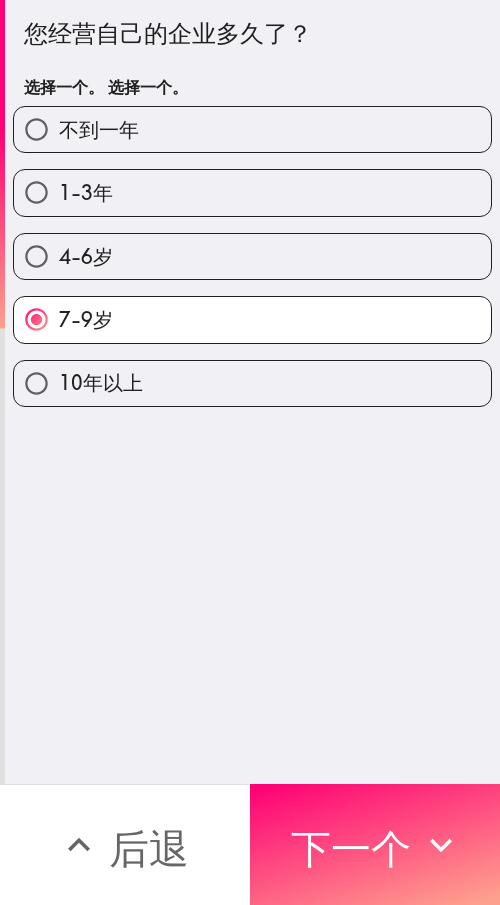 click on "4-6岁" at bounding box center (252, 256) 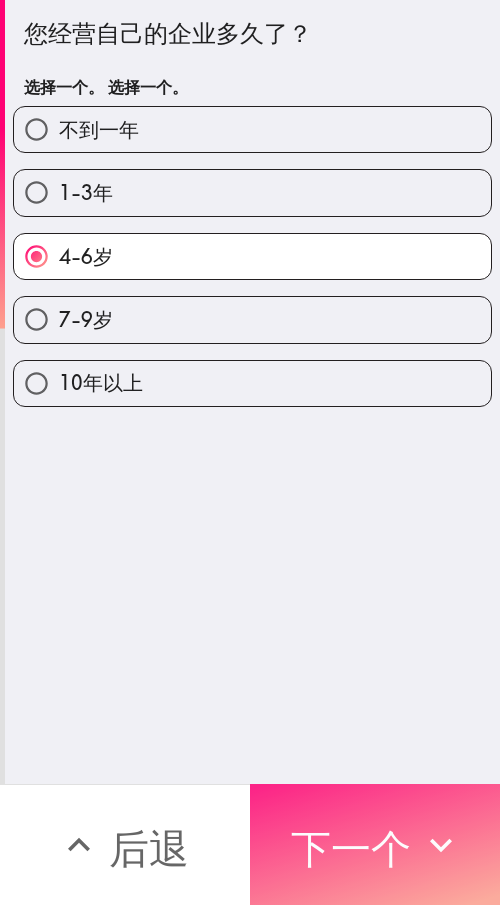 click on "下一个" at bounding box center (351, 848) 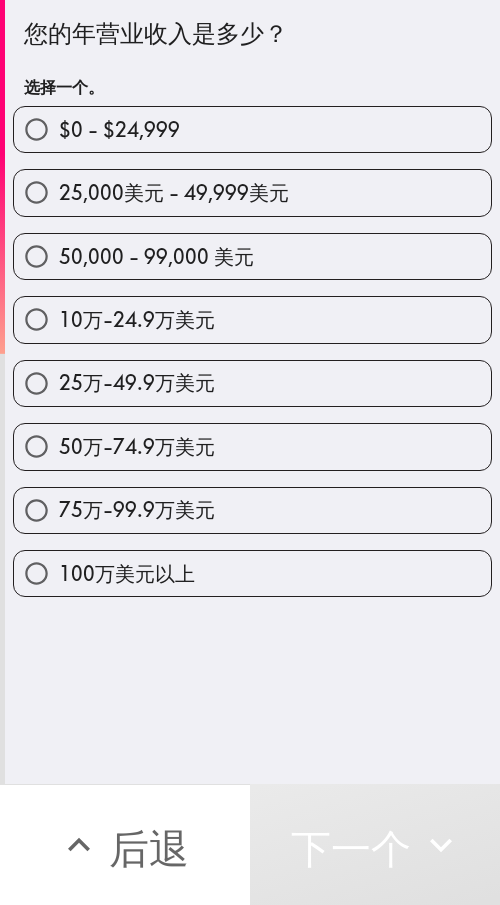click on "25万-49.9万美元" at bounding box center (137, 382) 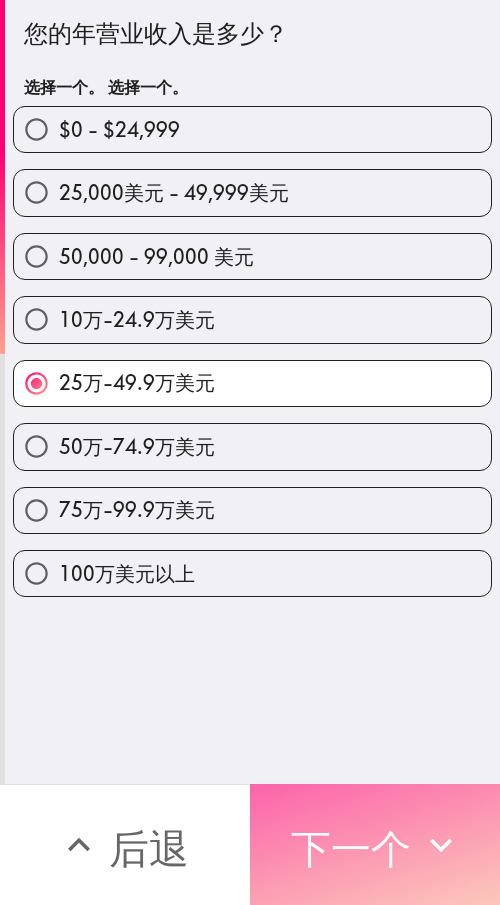 click on "下一个" at bounding box center [351, 848] 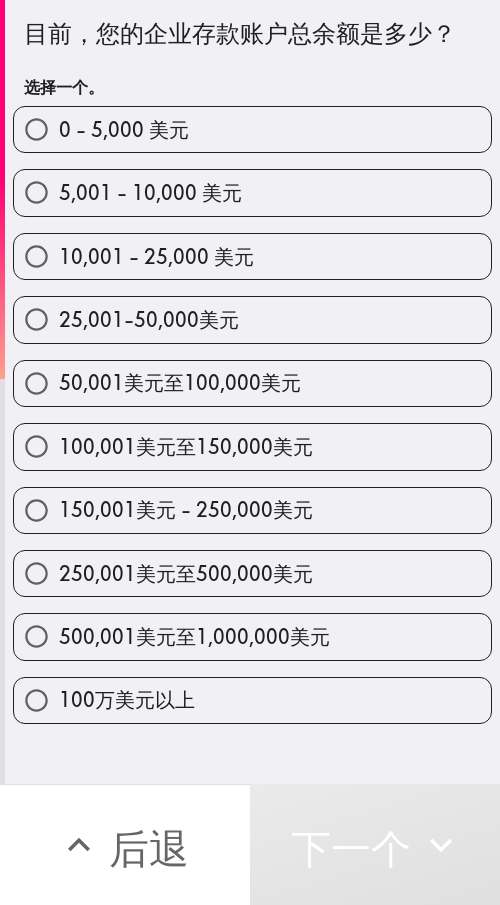 click on "150,001美元 - 250,000美元" at bounding box center (186, 509) 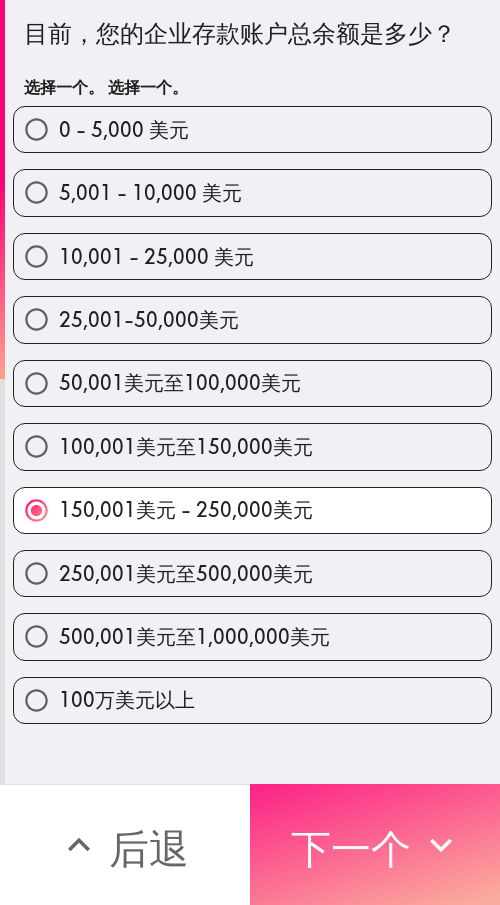 click on "下一个" at bounding box center (351, 848) 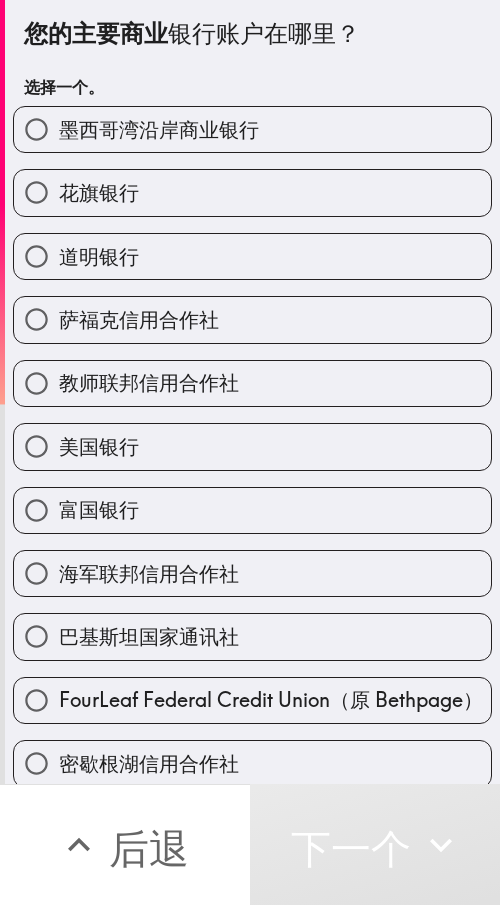 click on "美国银行" at bounding box center (252, 446) 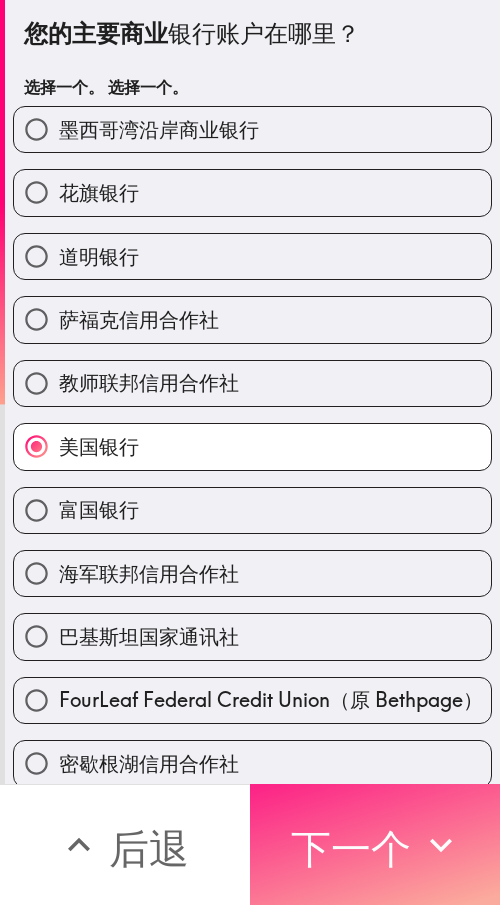 drag, startPoint x: 322, startPoint y: 819, endPoint x: 439, endPoint y: 819, distance: 117 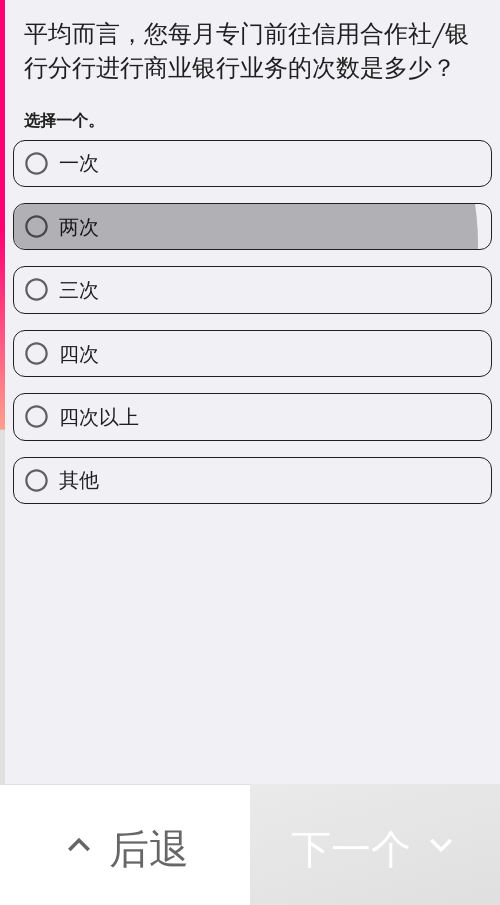 click on "两次" at bounding box center [252, 226] 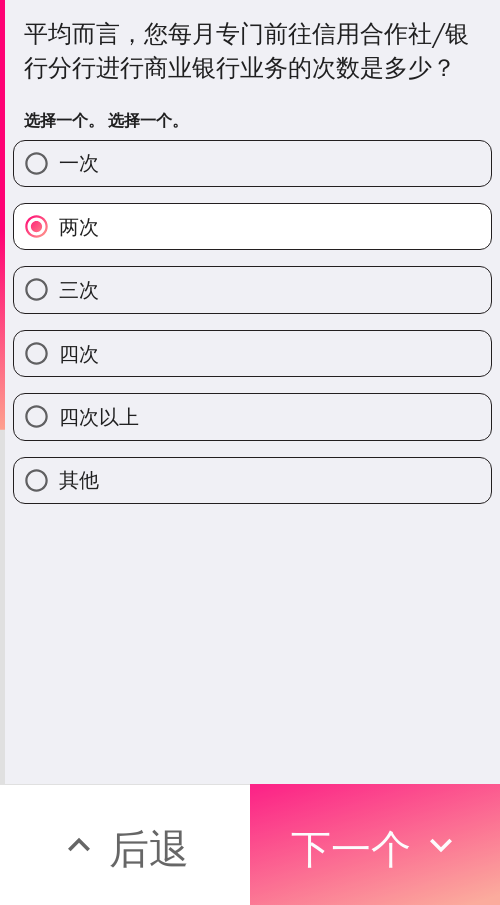 drag, startPoint x: 359, startPoint y: 826, endPoint x: 388, endPoint y: 828, distance: 29.068884 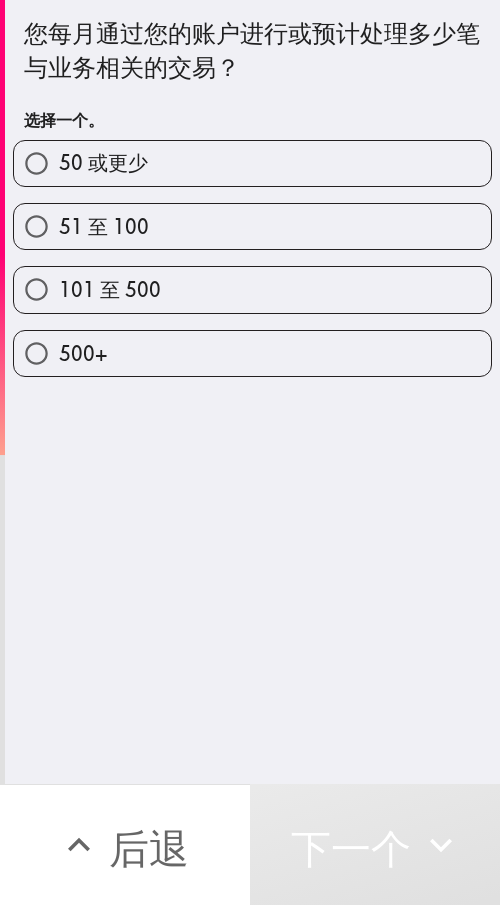 drag, startPoint x: 198, startPoint y: 245, endPoint x: 485, endPoint y: 245, distance: 287 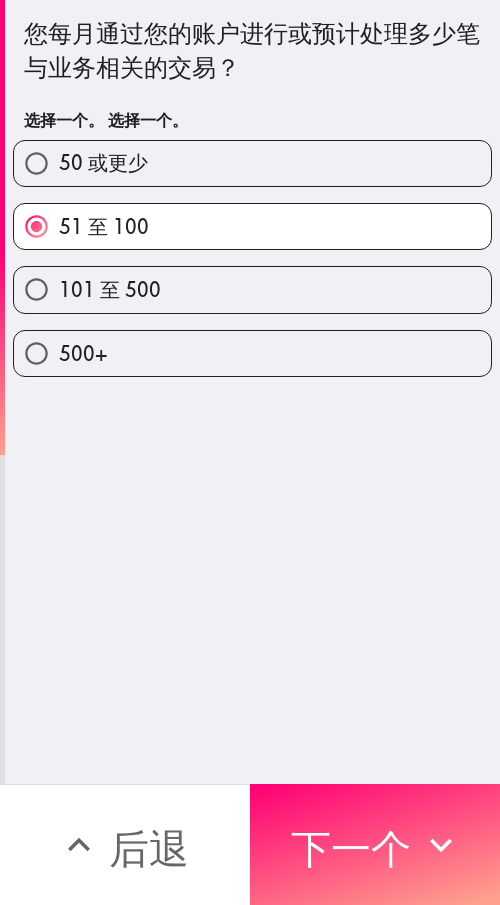drag, startPoint x: 350, startPoint y: 817, endPoint x: 484, endPoint y: 815, distance: 134.01492 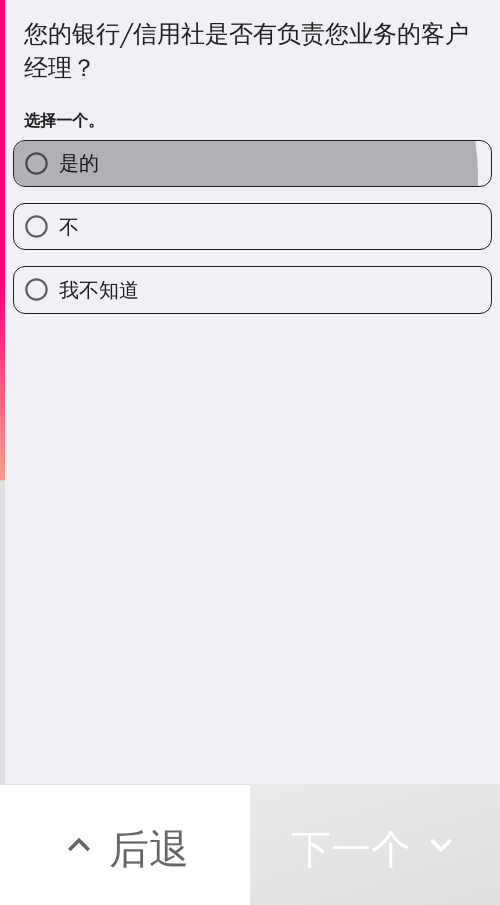 click on "是的" at bounding box center (252, 163) 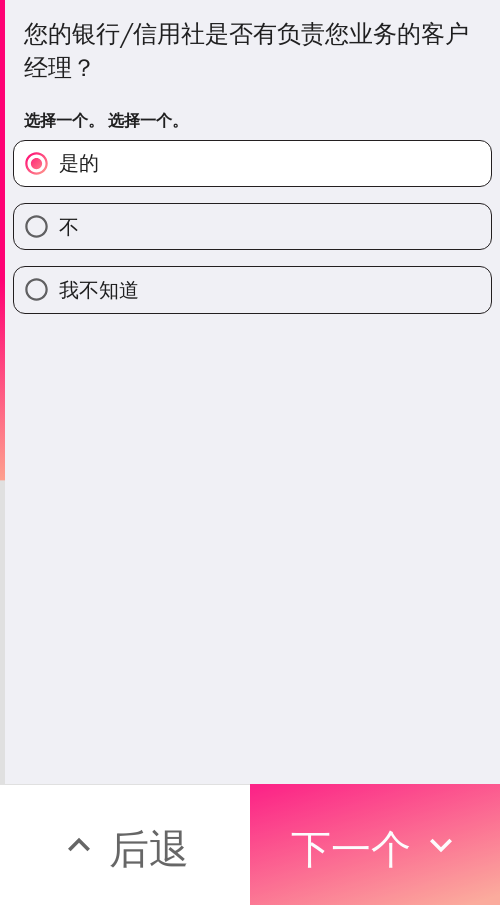 click on "下一个" at bounding box center [351, 845] 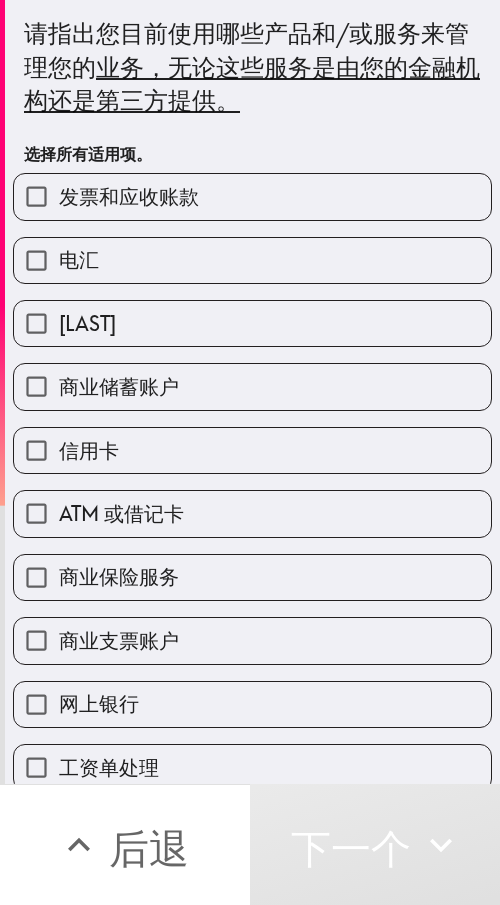 drag, startPoint x: 180, startPoint y: 693, endPoint x: 185, endPoint y: 680, distance: 13.928389 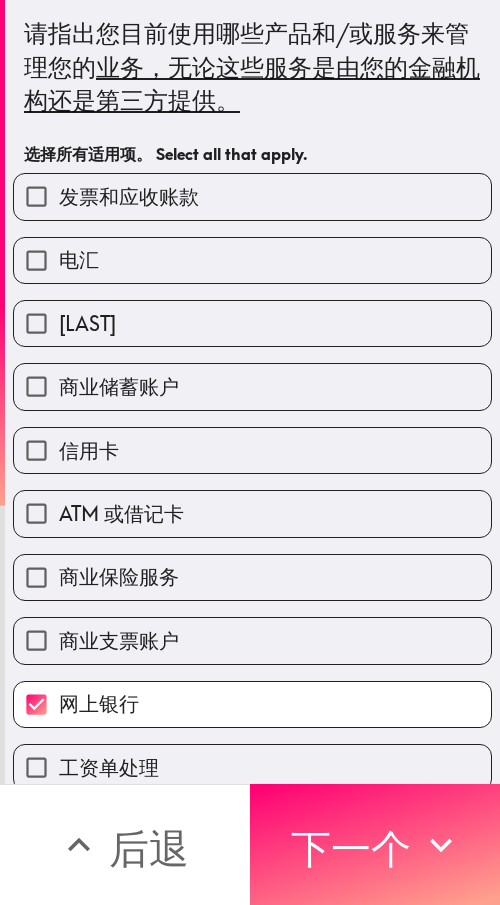 click on "信用卡" at bounding box center (252, 450) 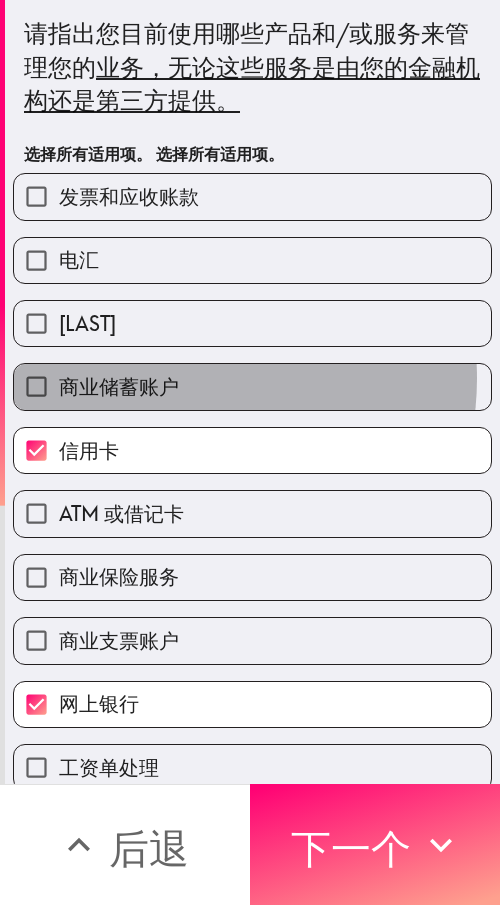 click on "商业储蓄账户" at bounding box center [119, 386] 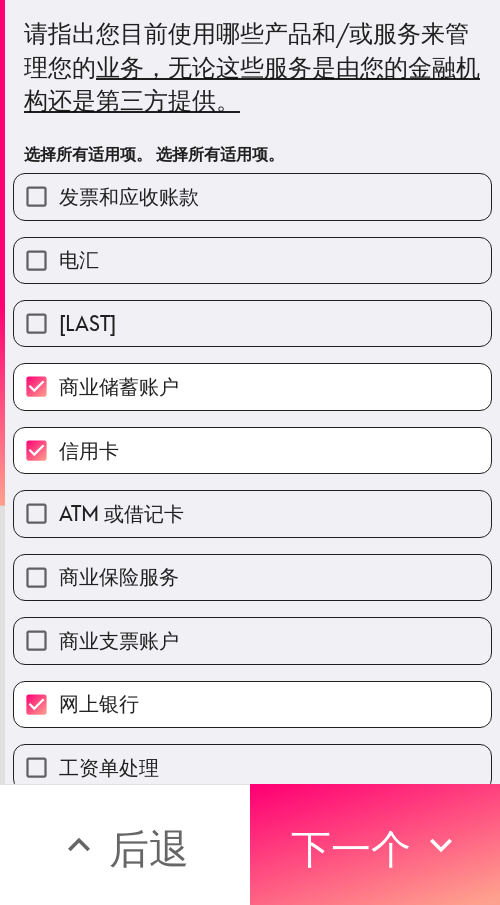 click on "ATM 或借记卡" at bounding box center (121, 513) 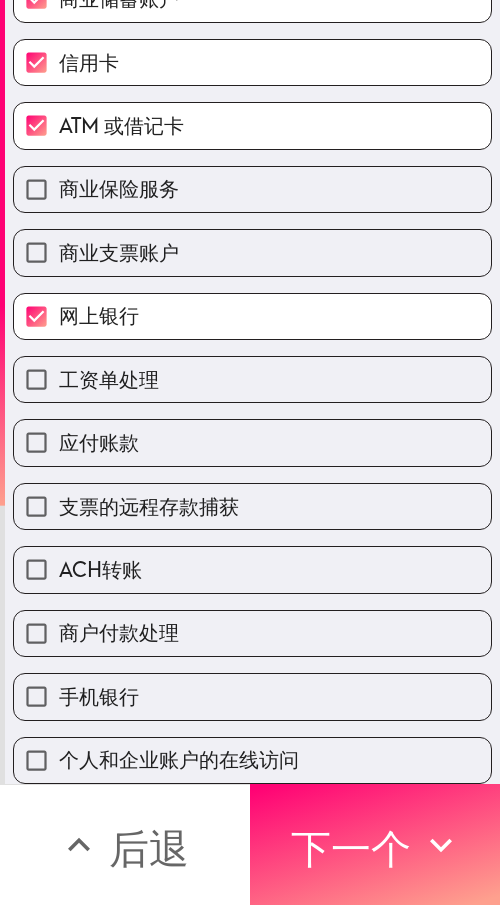 scroll, scrollTop: 405, scrollLeft: 0, axis: vertical 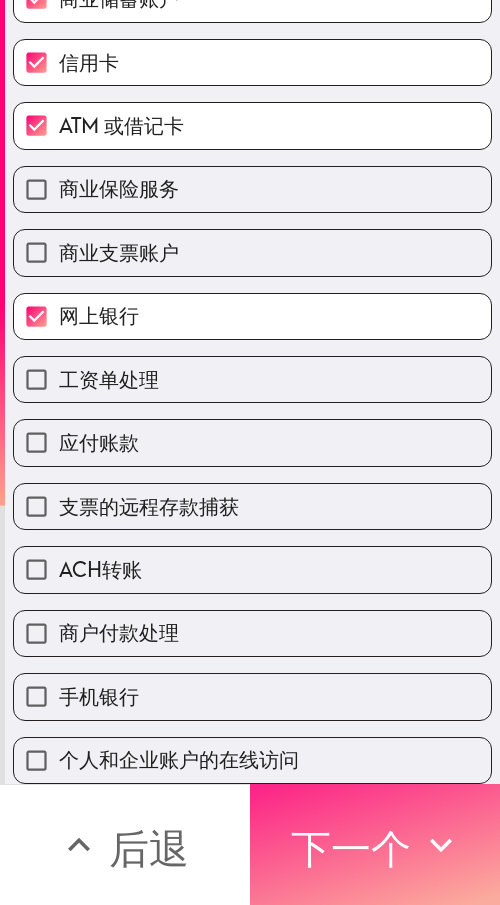 click on "下一个" at bounding box center [351, 848] 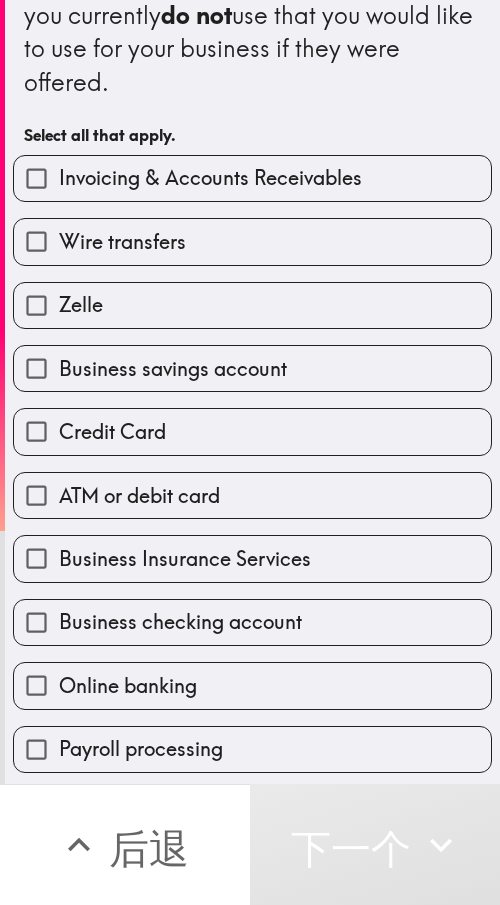 scroll, scrollTop: 43, scrollLeft: 0, axis: vertical 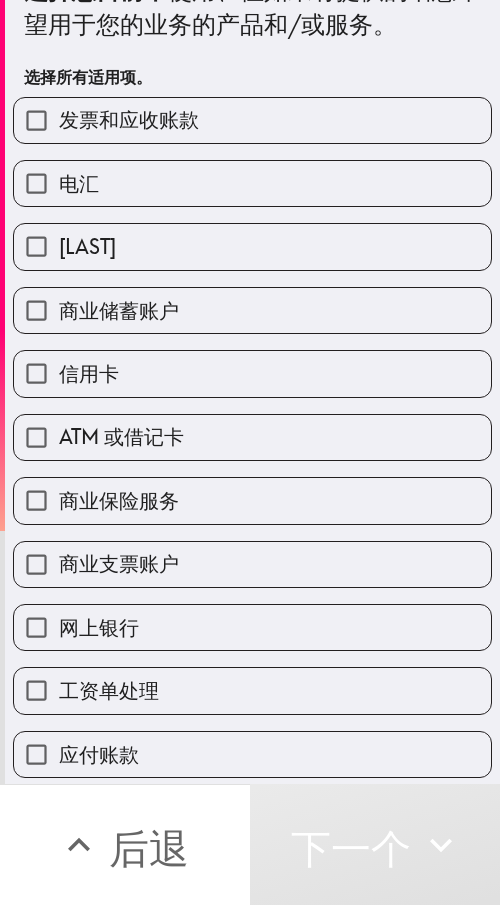 click on "信用卡" at bounding box center (252, 373) 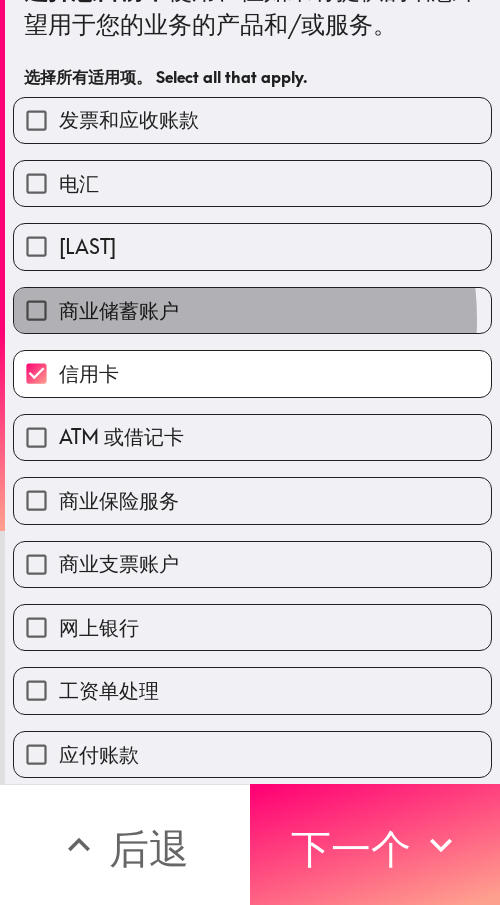 click on "商业储蓄账户" at bounding box center (252, 310) 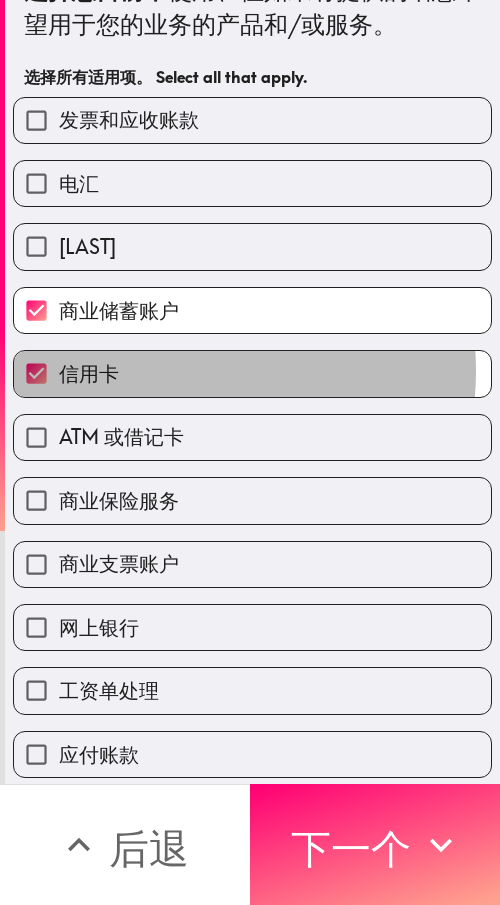 click on "信用卡" at bounding box center (252, 373) 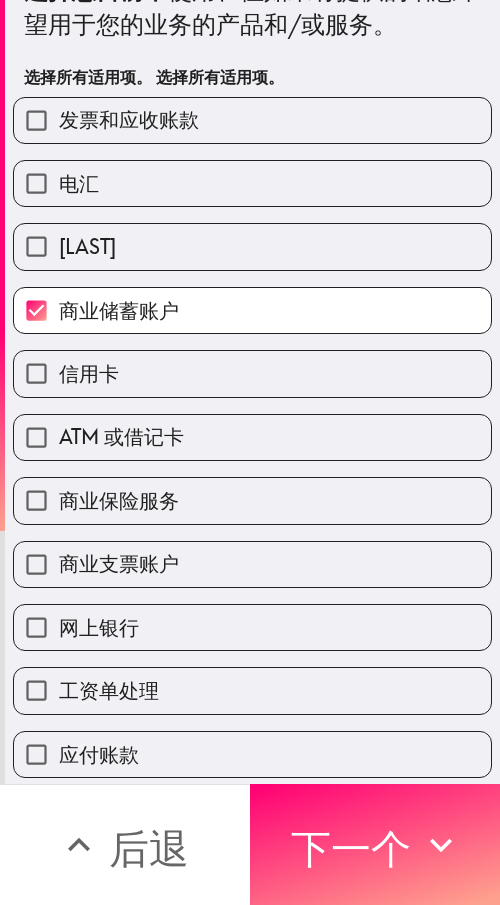 click on "电汇" at bounding box center [252, 183] 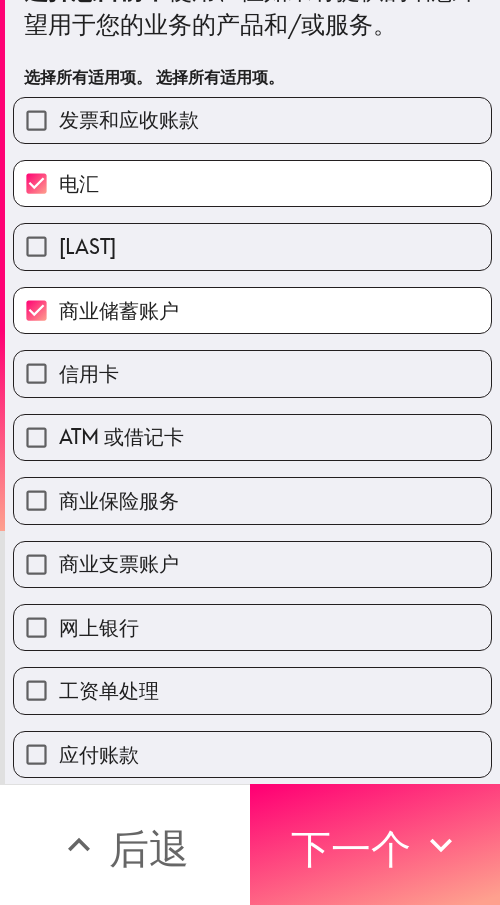 click on "发票和应收账款" at bounding box center (252, 120) 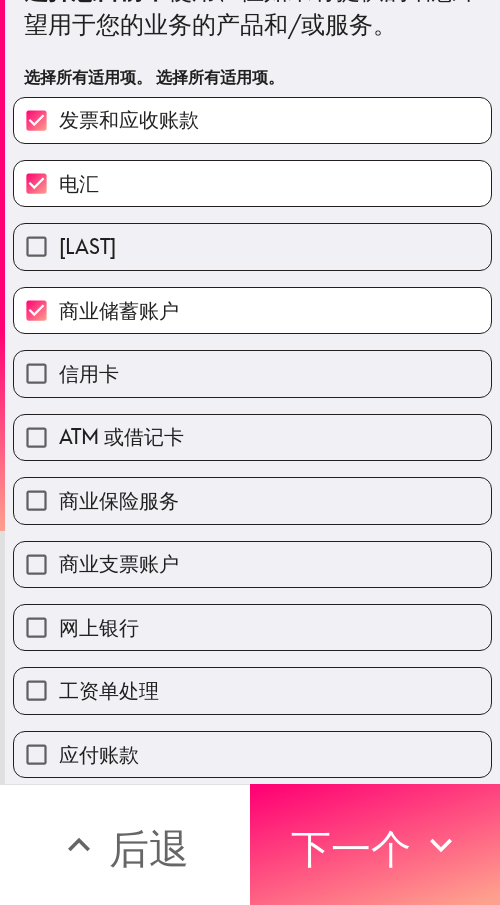 click on "商业支票账户" at bounding box center (119, 563) 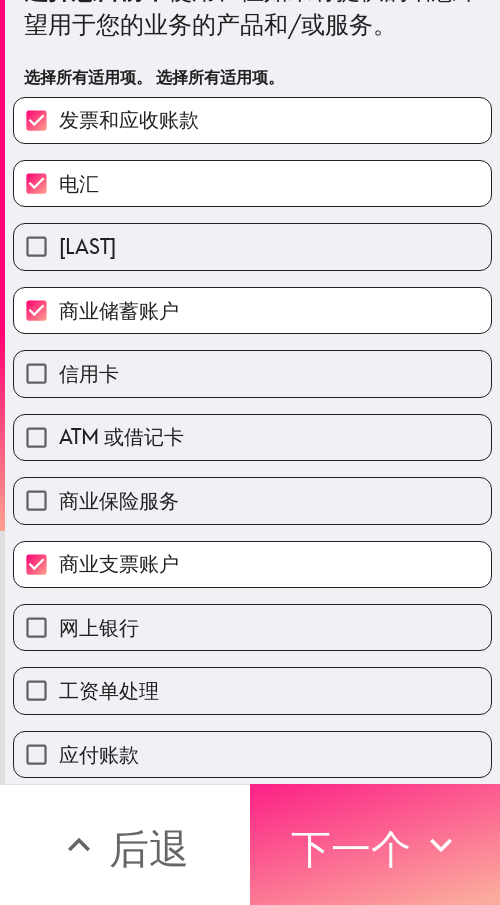 drag, startPoint x: 310, startPoint y: 817, endPoint x: 400, endPoint y: 817, distance: 90 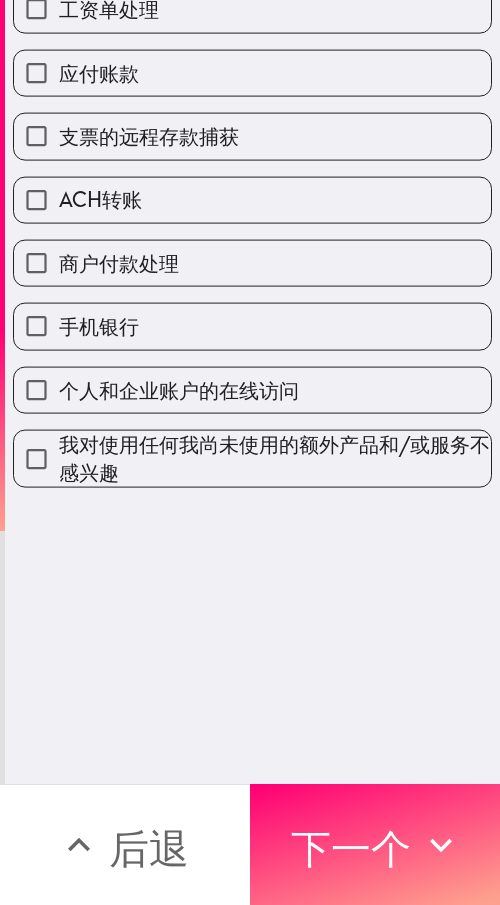 scroll, scrollTop: 0, scrollLeft: 0, axis: both 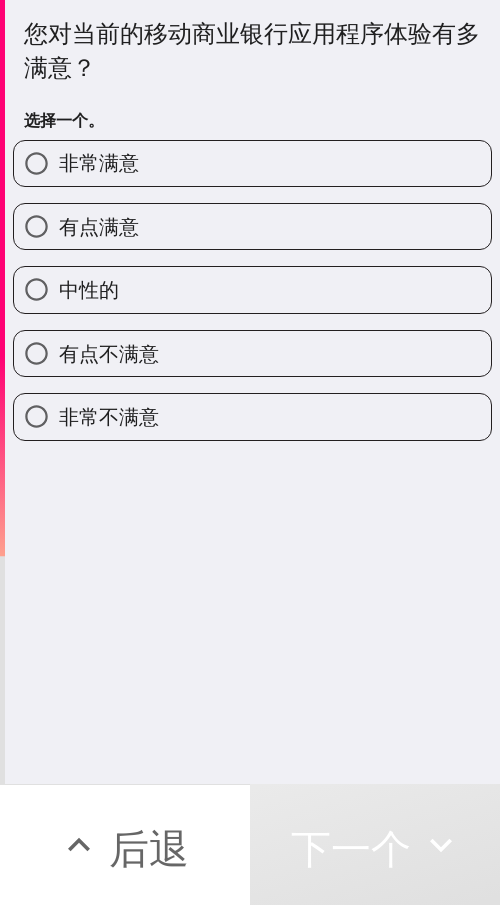 click on "有点满意" at bounding box center (252, 226) 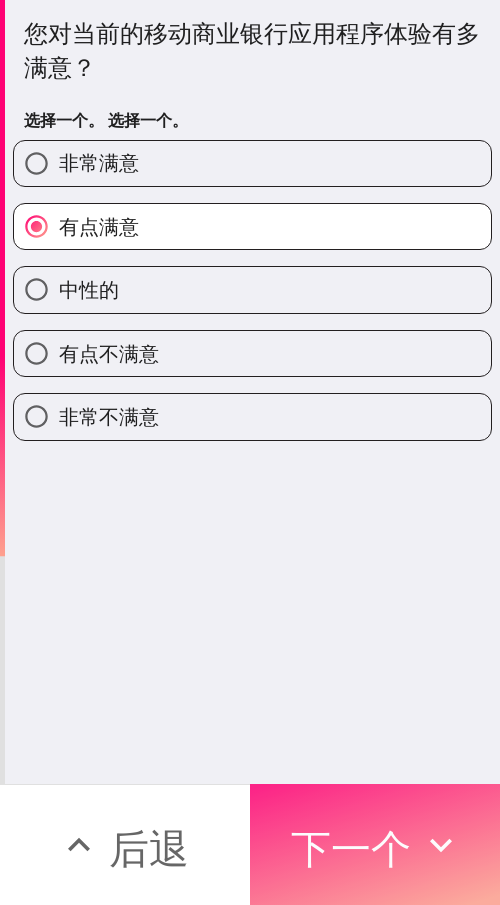 click on "下一个" at bounding box center (351, 848) 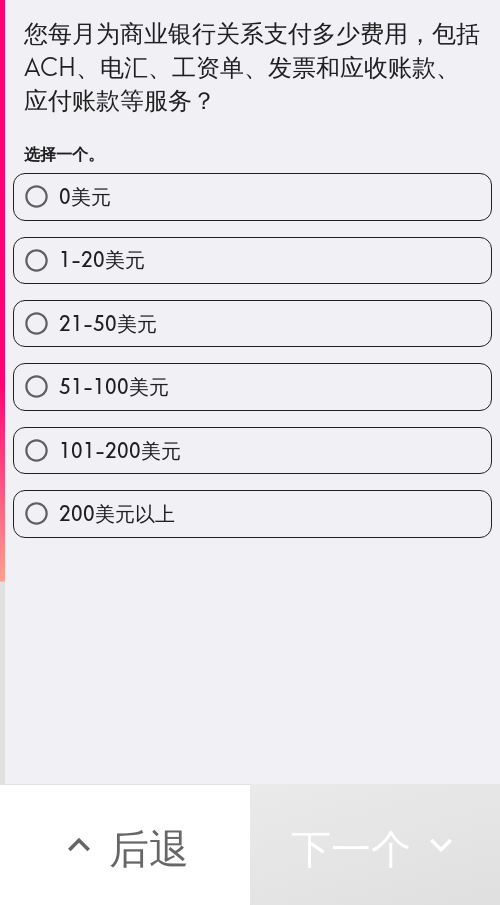 drag, startPoint x: 225, startPoint y: 391, endPoint x: 408, endPoint y: 391, distance: 183 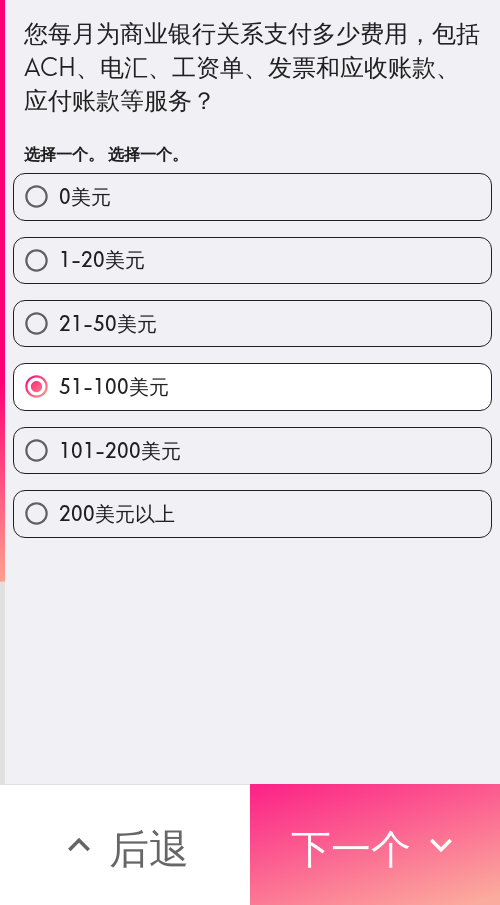 click on "下一个" at bounding box center [351, 848] 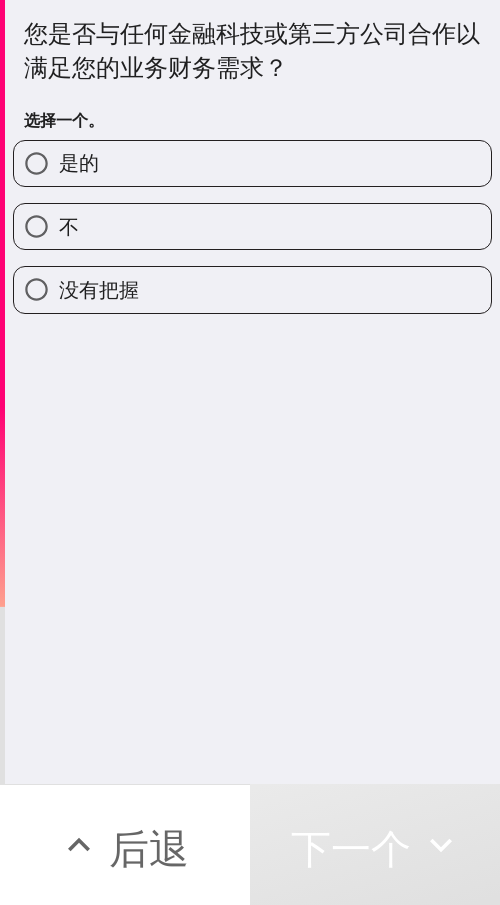 drag, startPoint x: 295, startPoint y: 198, endPoint x: 496, endPoint y: 201, distance: 201.02238 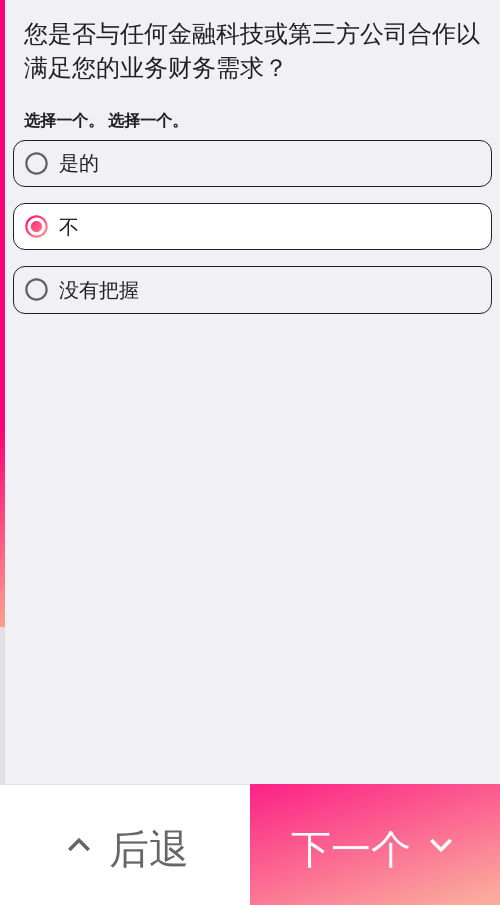 click on "下一个" at bounding box center (351, 848) 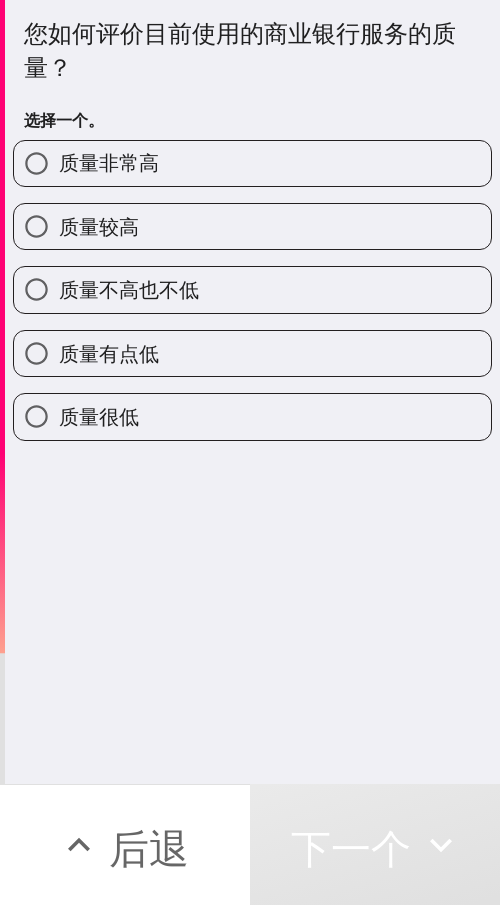 click on "质量较高" at bounding box center [252, 226] 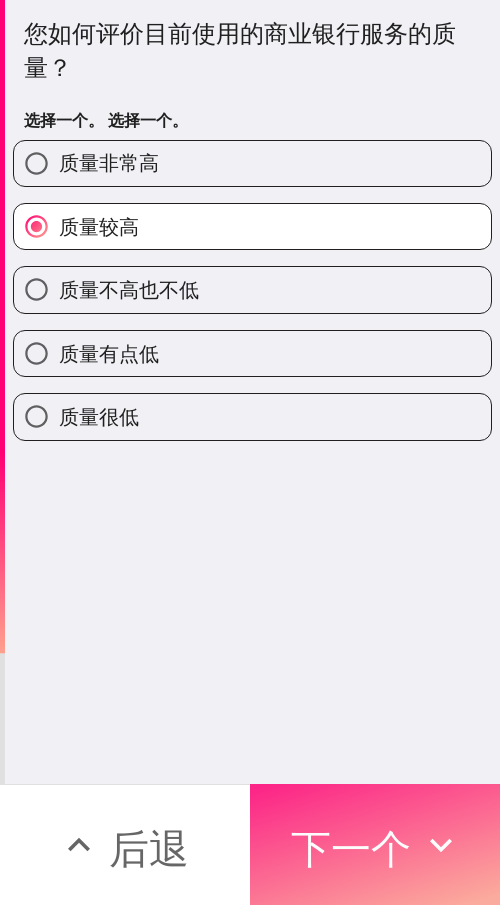 click on "下一个" at bounding box center (351, 848) 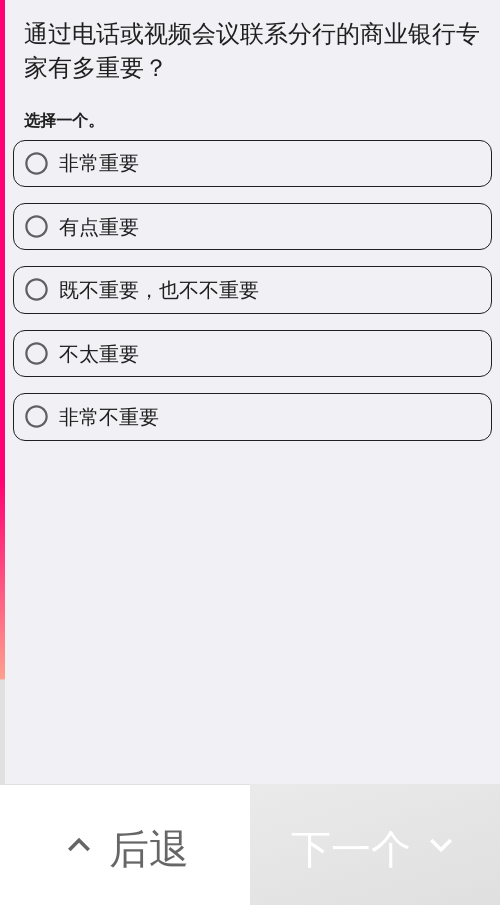 click on "有点重要" at bounding box center (252, 226) 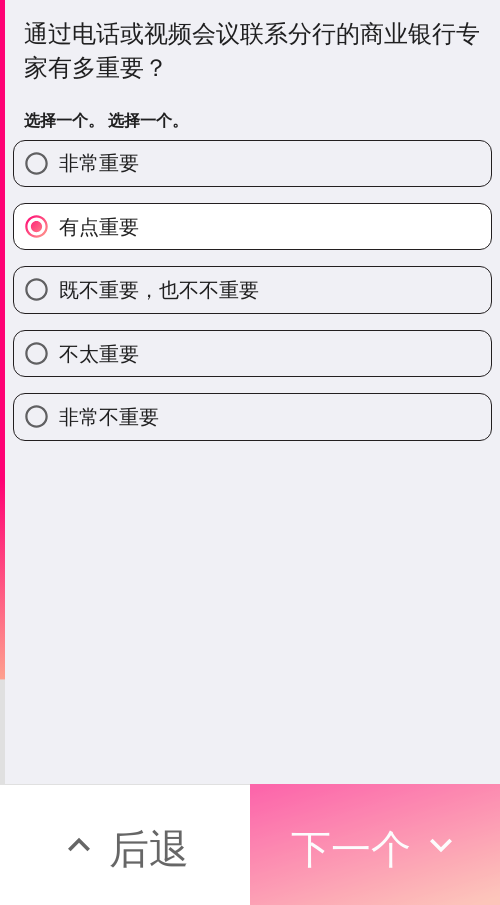 click on "下一个" at bounding box center (351, 848) 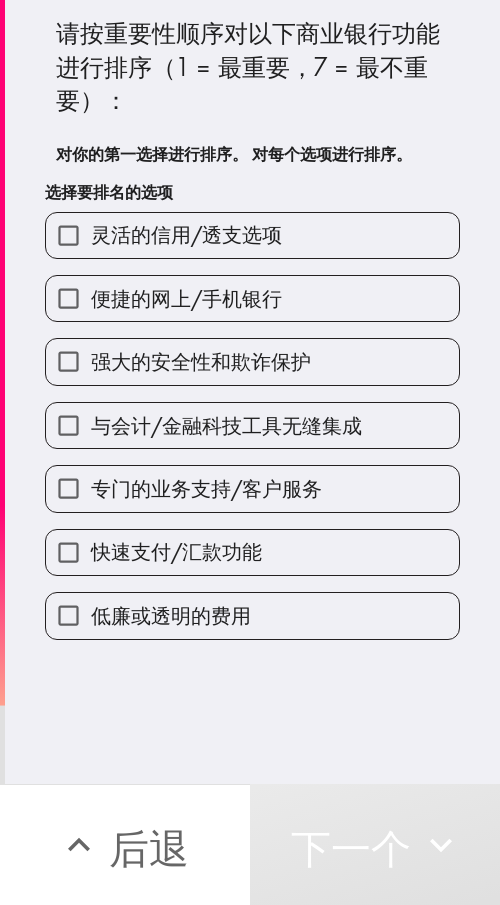 click on "快速支付/汇款功能" at bounding box center [244, 544] 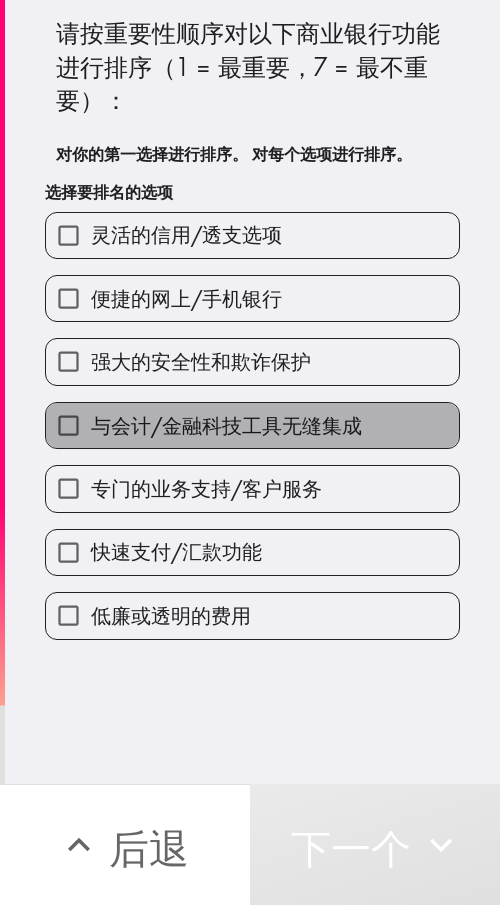 drag, startPoint x: 257, startPoint y: 448, endPoint x: 261, endPoint y: 412, distance: 36.221542 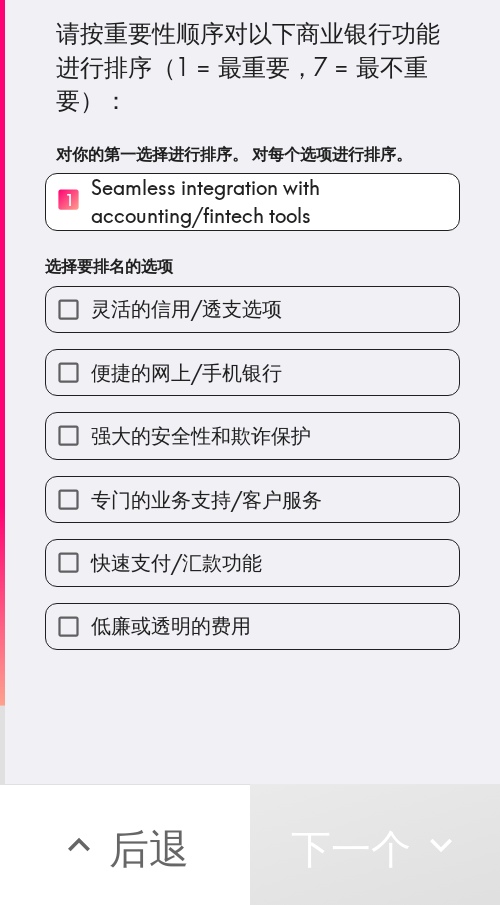 click on "强大的安全性和欺诈保护" at bounding box center [244, 427] 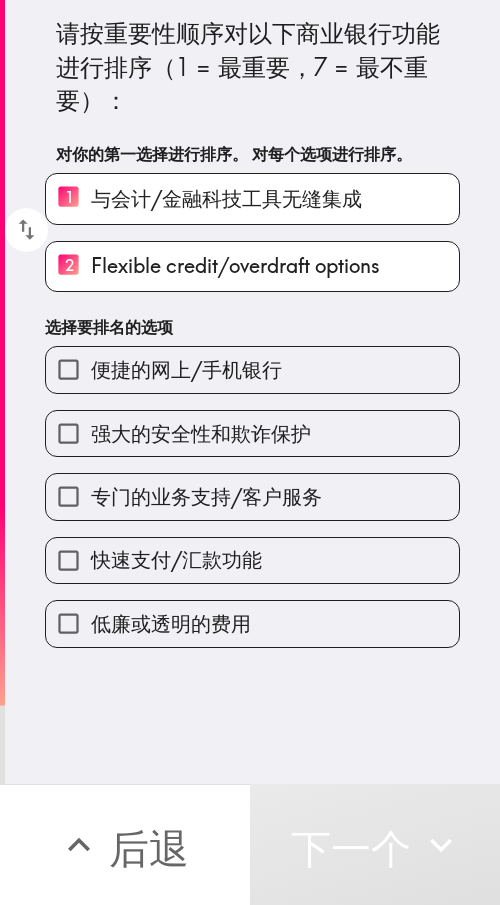 click on "强大的安全性和欺诈保护" at bounding box center (252, 433) 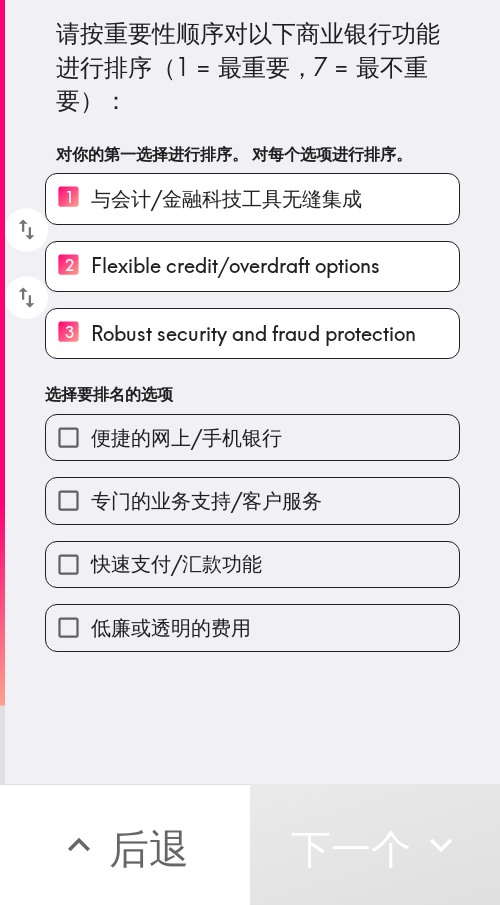 click on "专门的业务支持/客户服务" at bounding box center [206, 501] 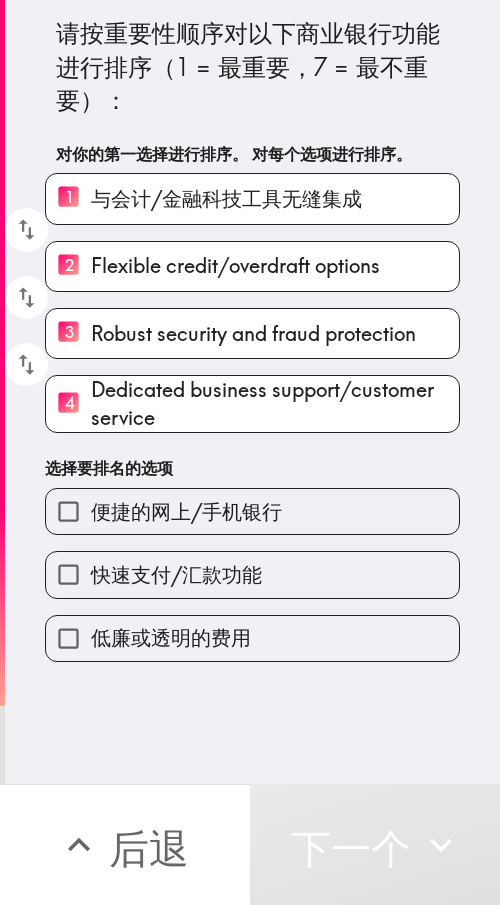 click on "低廉或透明的费用" at bounding box center (171, 637) 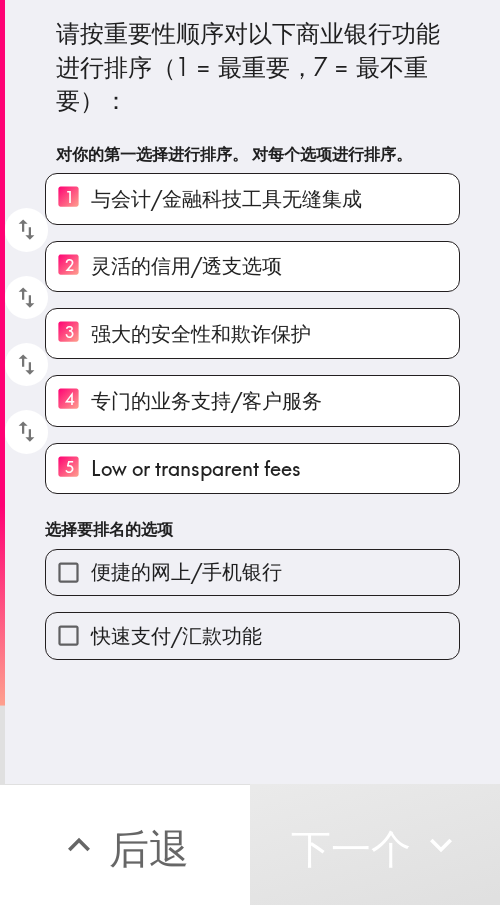 click on "便捷的网上/手机银行" at bounding box center [252, 572] 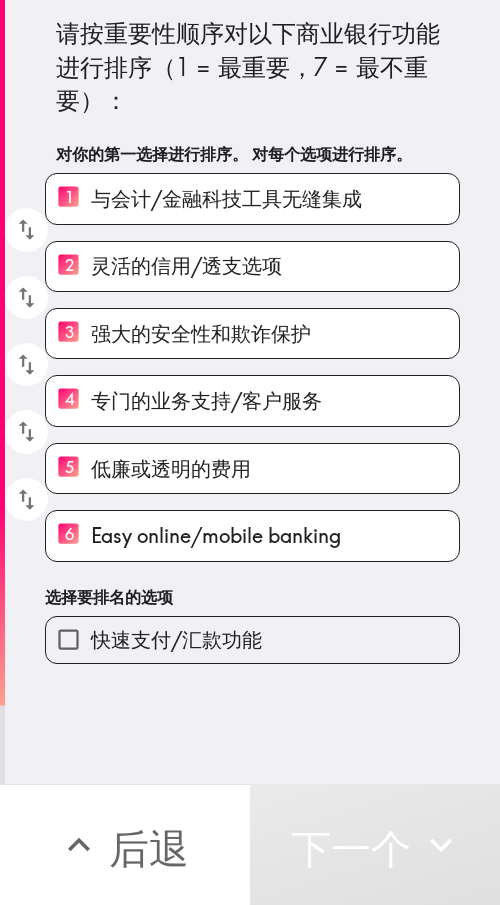 click on "快速支付/汇款功能" at bounding box center [176, 639] 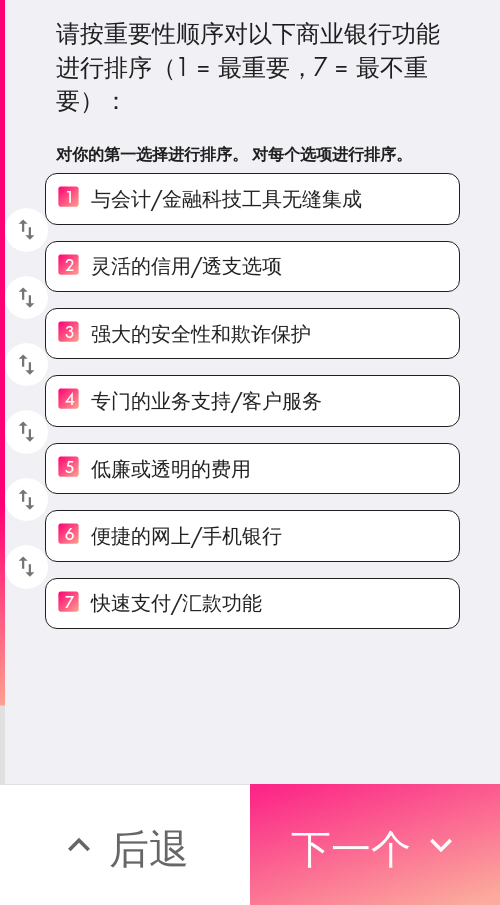 click on "下一个" at bounding box center (351, 848) 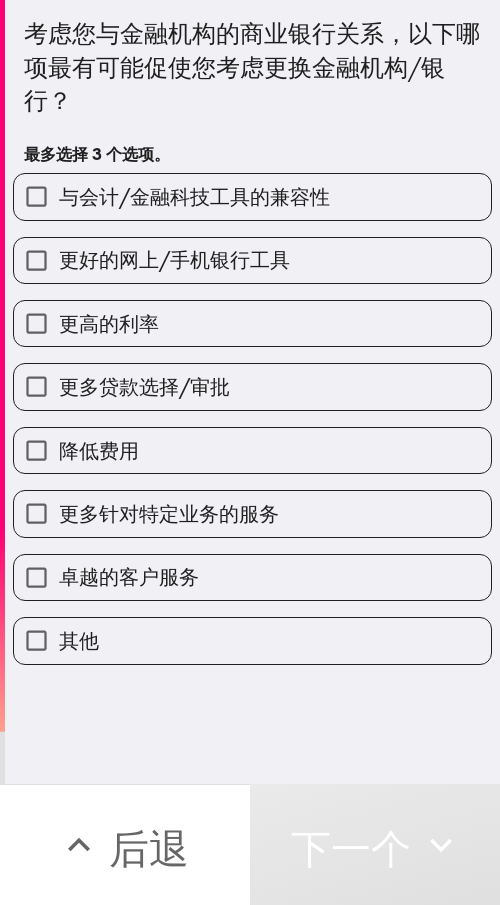 click on "更多贷款选择/审批" at bounding box center [144, 387] 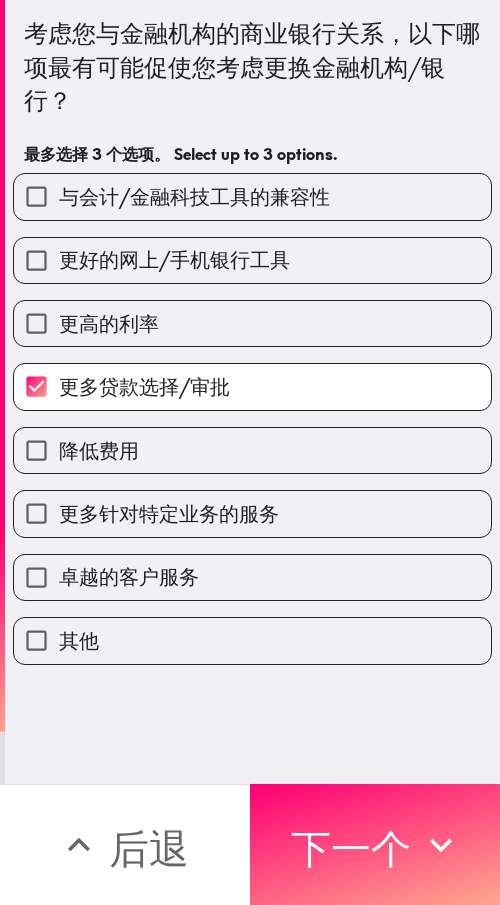 click on "更高的利率" at bounding box center [252, 323] 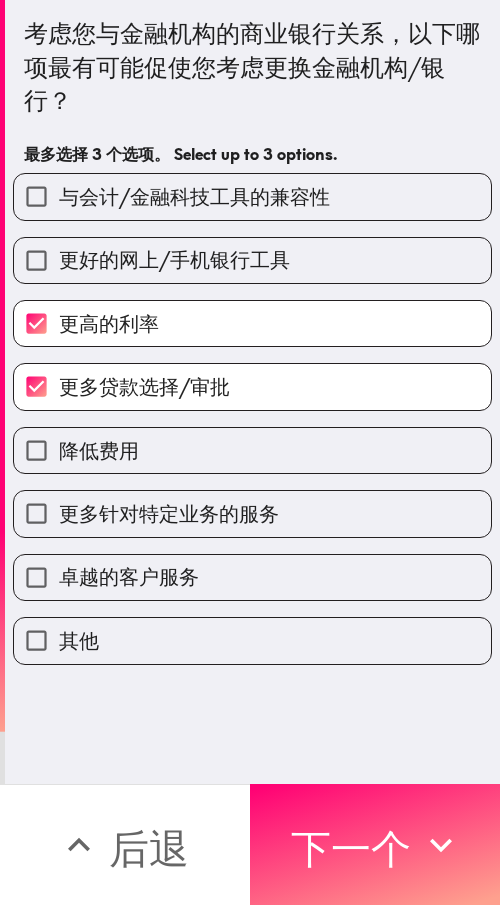 click on "卓越的客户服务" at bounding box center [252, 577] 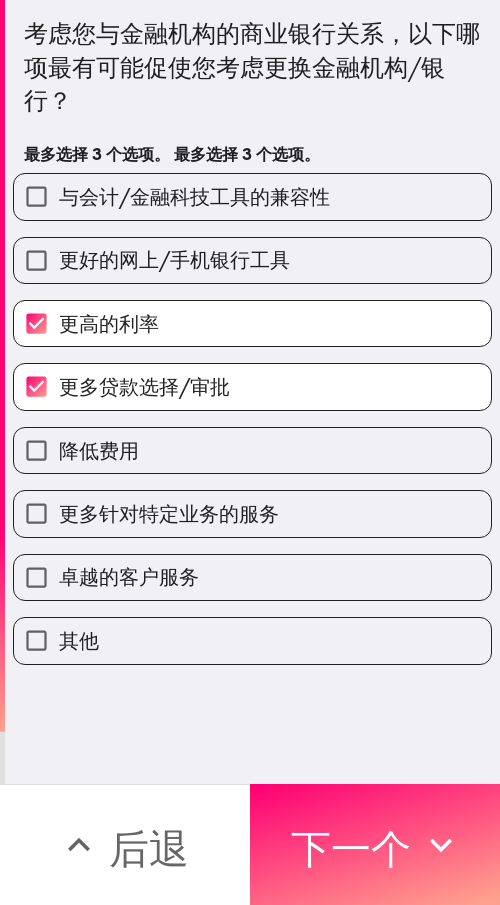 click on "降低费用" at bounding box center [252, 450] 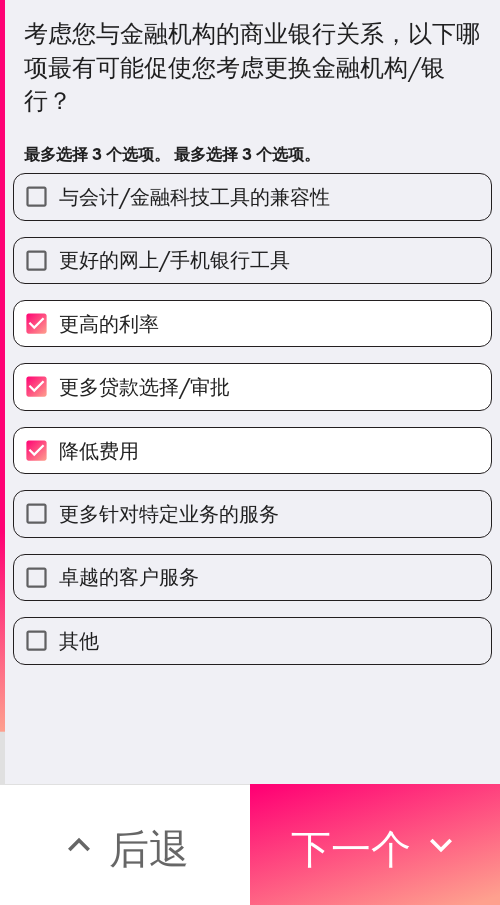 drag, startPoint x: 368, startPoint y: 815, endPoint x: 480, endPoint y: 795, distance: 113.7717 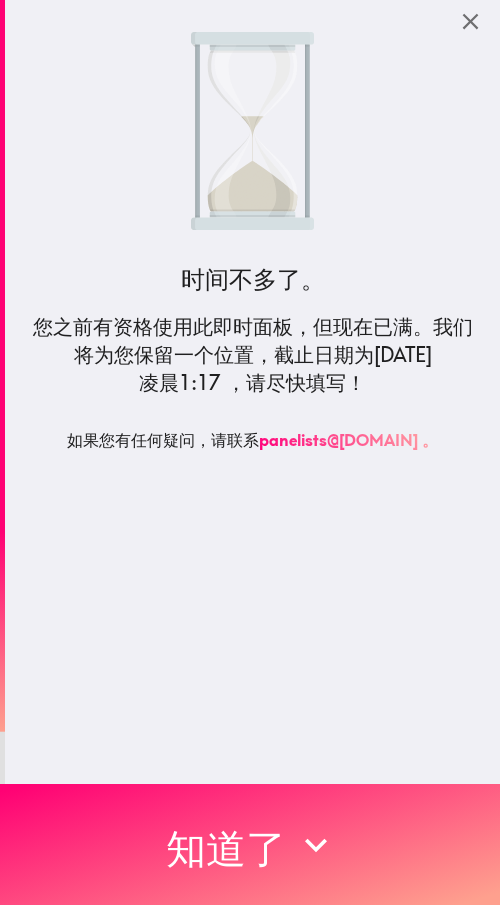 scroll, scrollTop: 0, scrollLeft: 0, axis: both 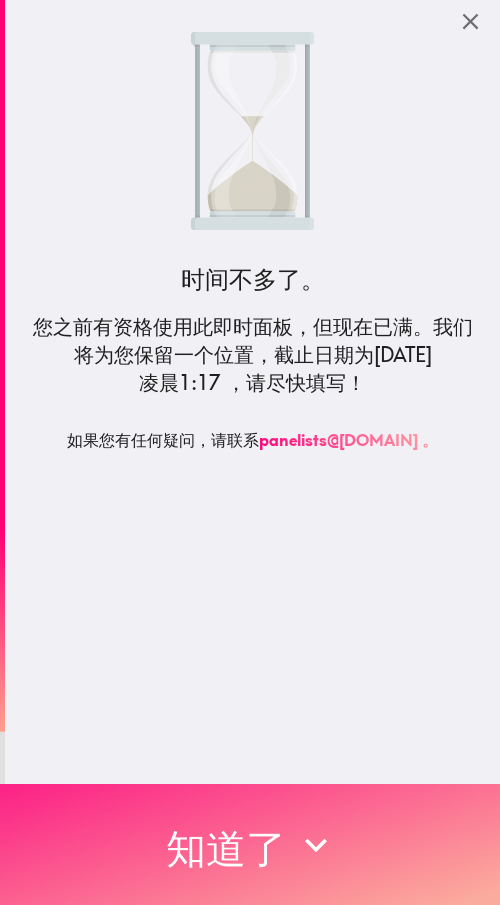 click on "知道了" at bounding box center (226, 848) 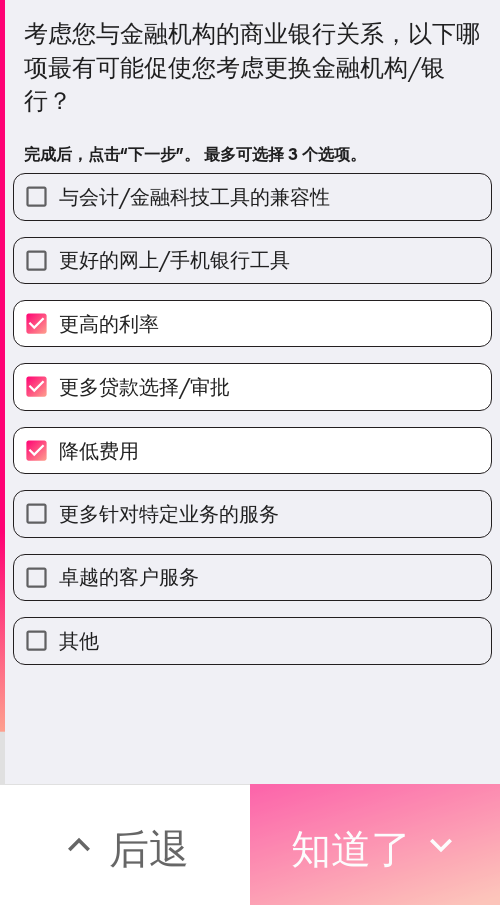 click on "知道了" at bounding box center (351, 848) 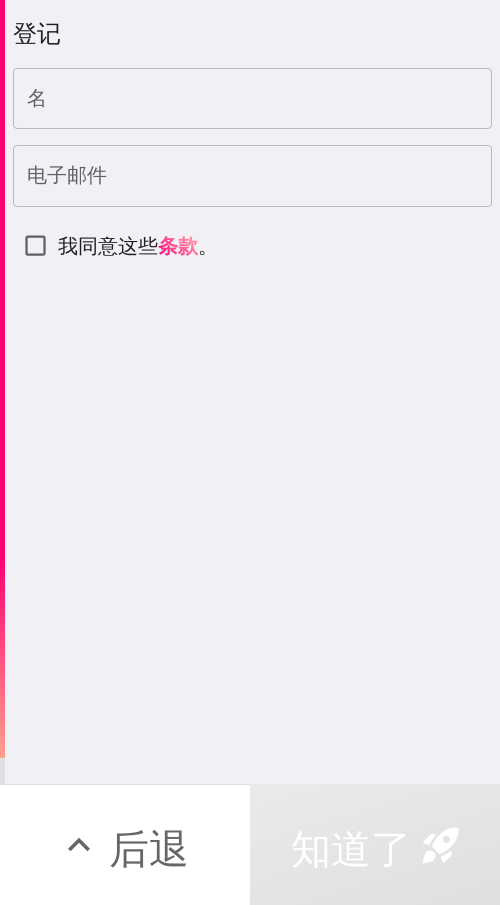 click on "名" at bounding box center [252, 99] 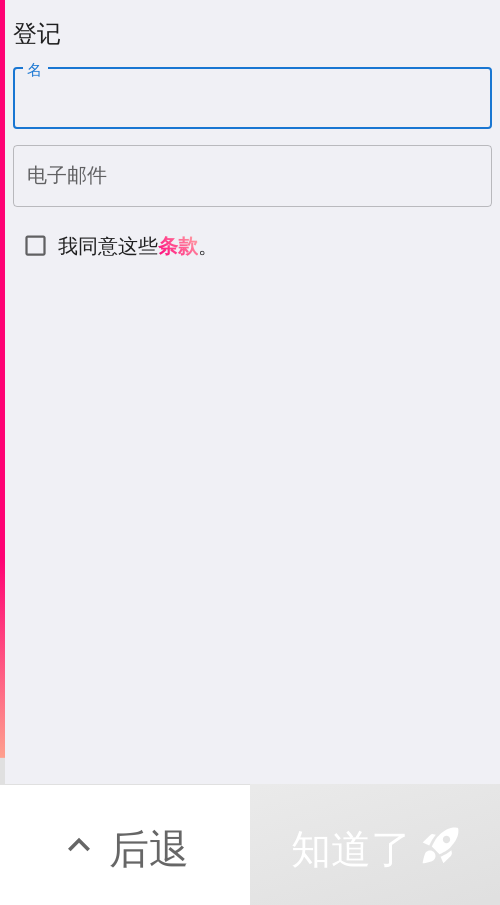 paste on "[FIRST]" 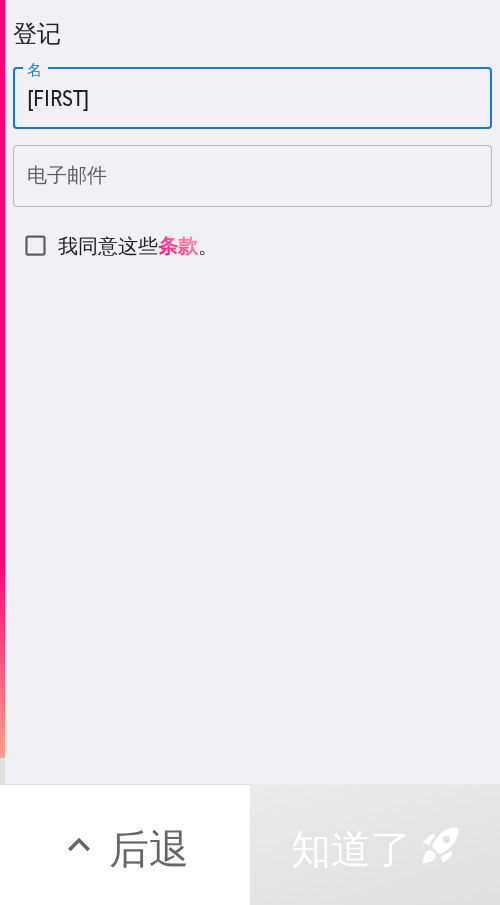 type on "[FIRST]" 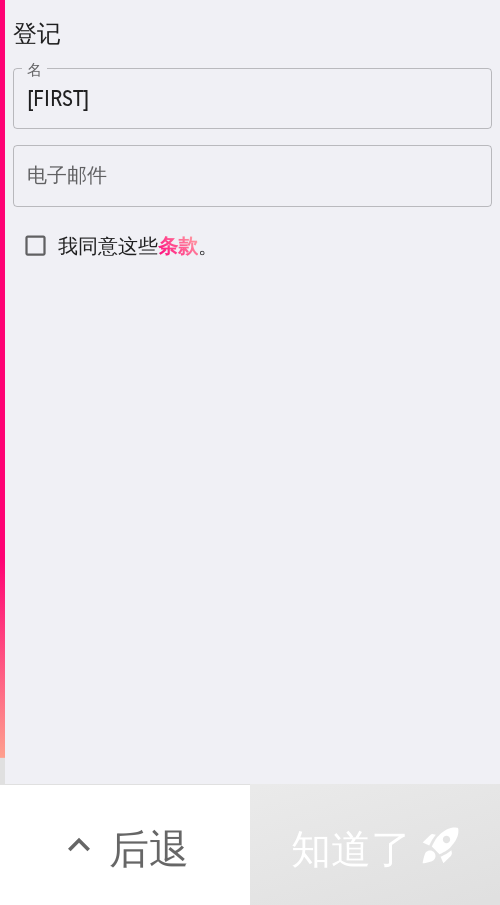 drag, startPoint x: 118, startPoint y: 172, endPoint x: 55, endPoint y: 244, distance: 95.67131 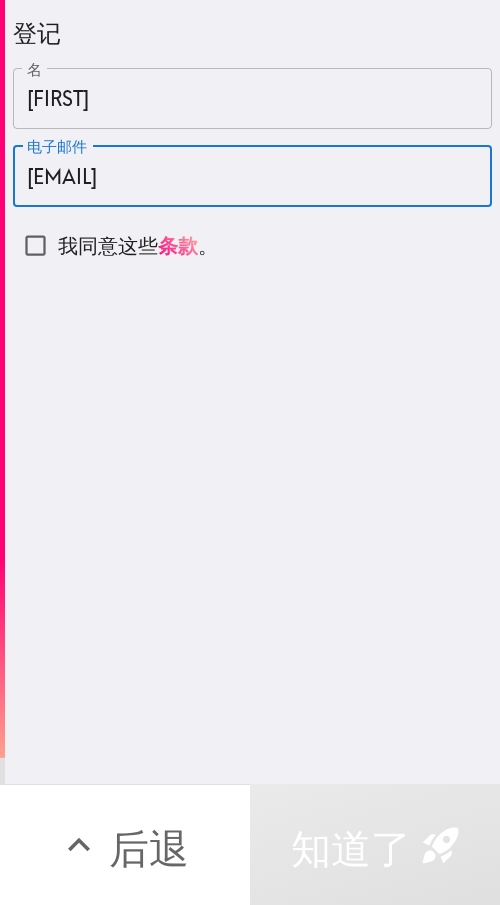 type on "[EMAIL]" 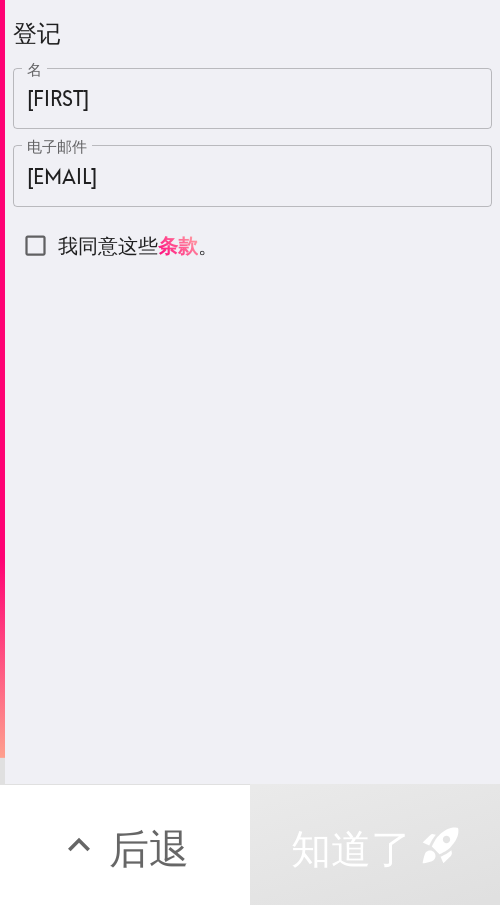 click on "我同意这些" at bounding box center [108, 245] 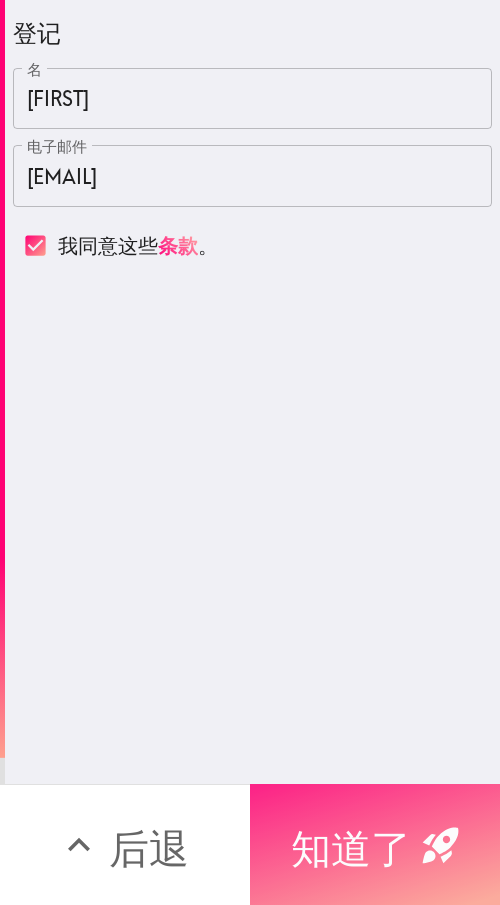 drag, startPoint x: 304, startPoint y: 825, endPoint x: 476, endPoint y: 821, distance: 172.04651 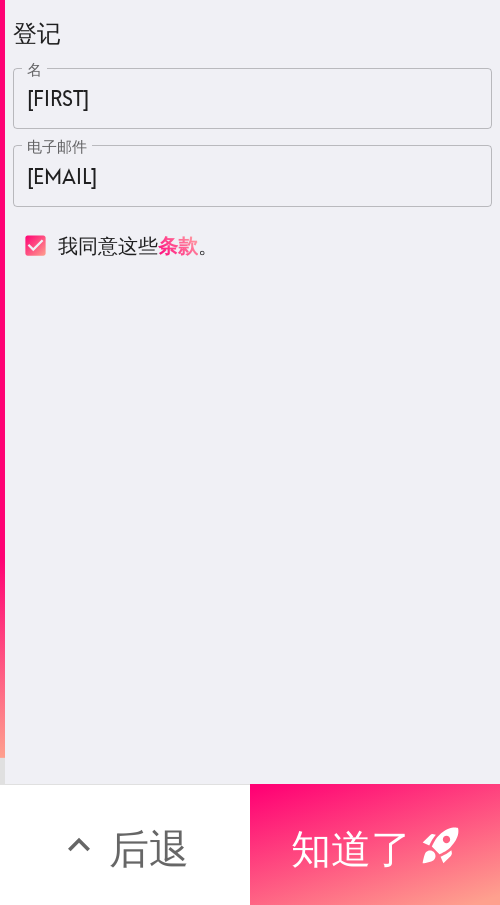 click on "知道了" at bounding box center (351, 848) 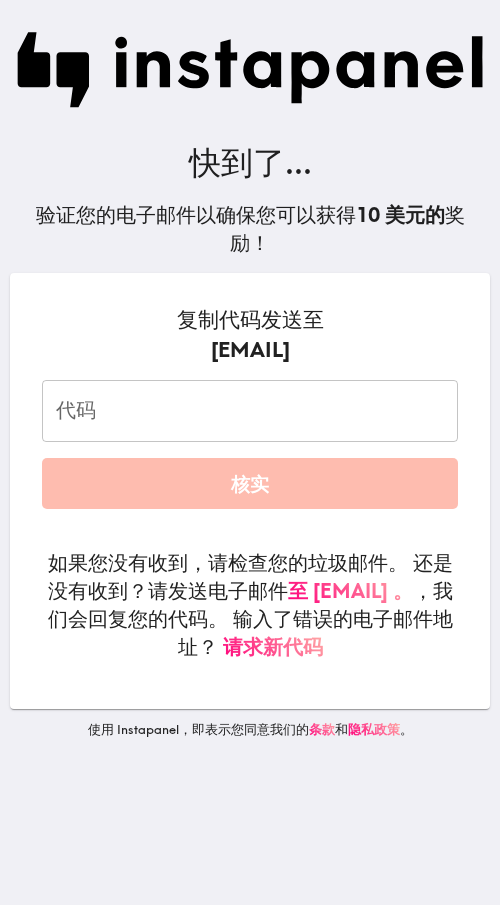 click on "代码" at bounding box center (250, 411) 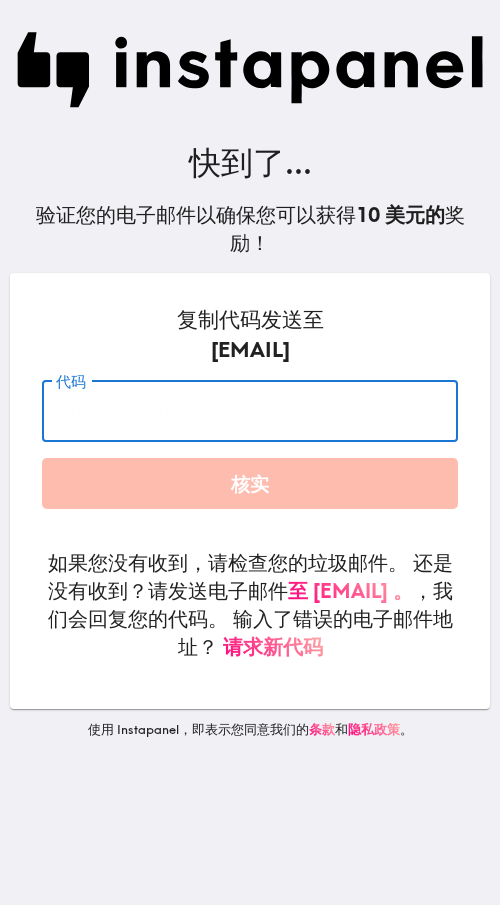paste on "Hk8_Q57_a8p" 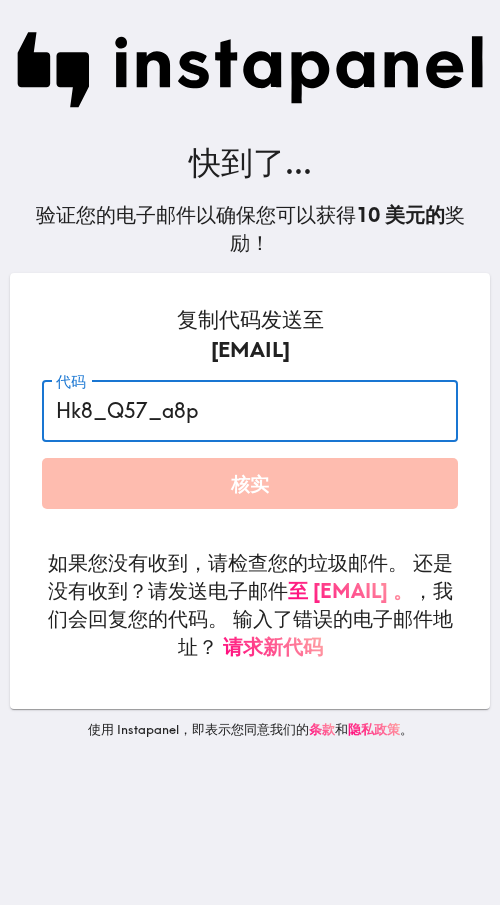 type on "Hk8_Q57_a8p" 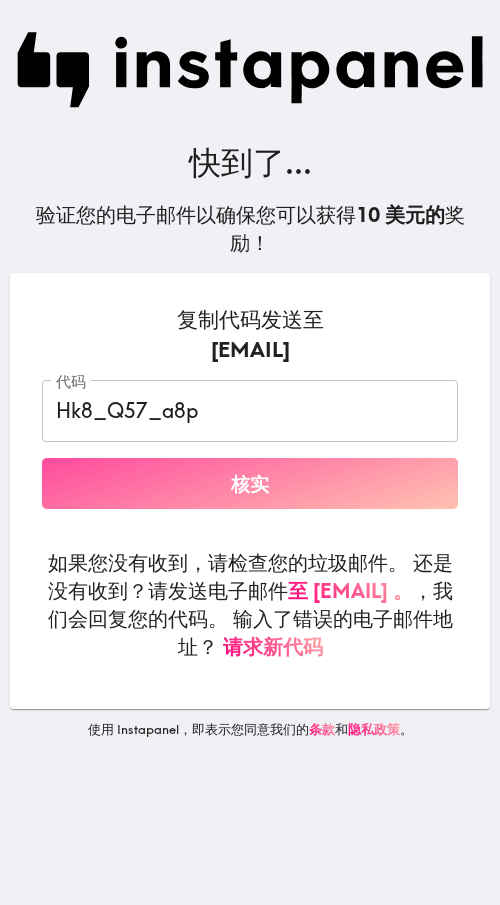 click on "核实" at bounding box center [250, 483] 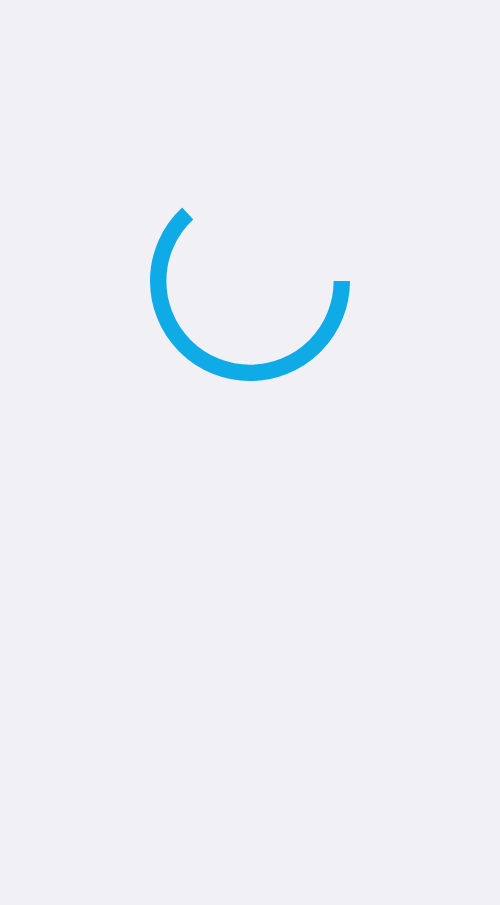 scroll, scrollTop: 0, scrollLeft: 0, axis: both 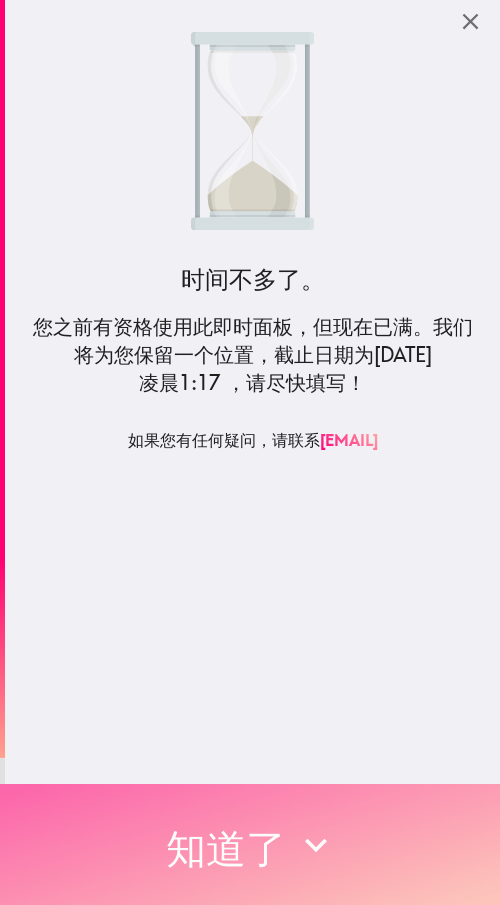 click on "知道了" at bounding box center [226, 848] 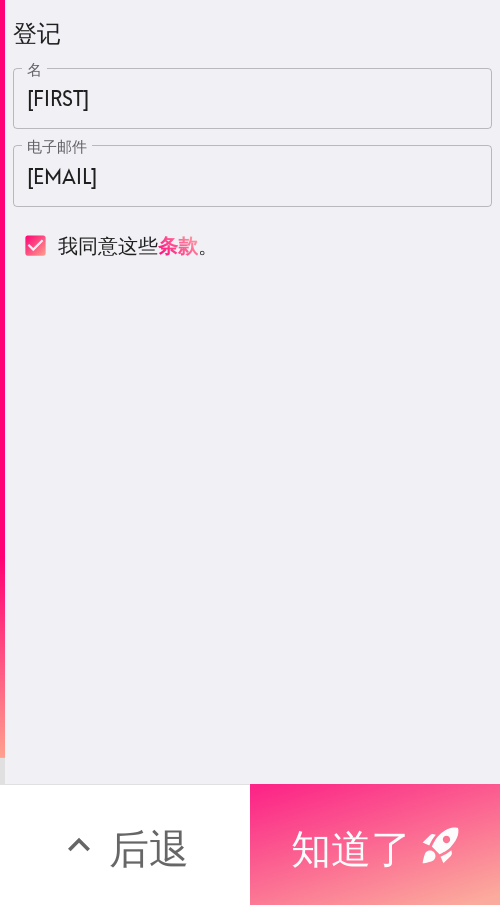 click on "知道了" at bounding box center [351, 848] 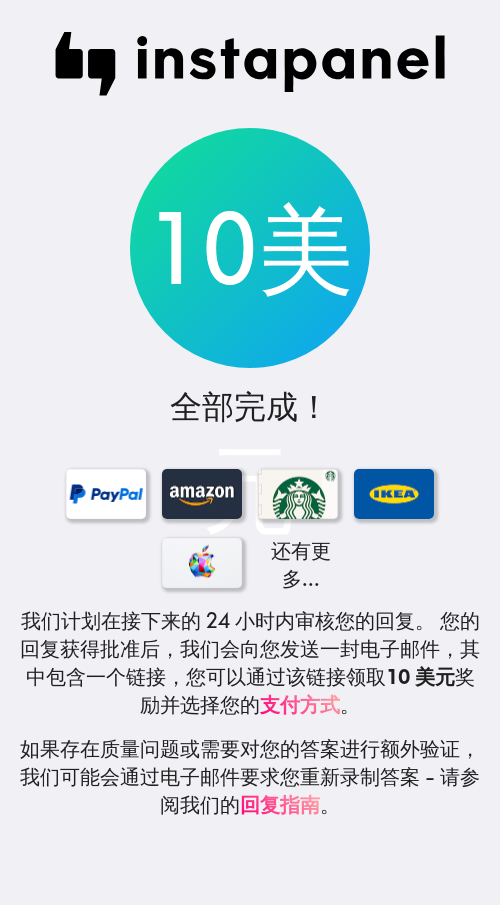 click on "10美元 全部完成！ 还有更多... 我们计划在接下来的 24 小时内审核您的回复。   您的回复获得批准后，我们会向您发送一封电子邮件，其中包含一个链接，您可以通过该链接领取 10 美元 奖励 并选择您的 支付方式 。 如果存在质量问题或需要对您的答案进行额外验证，我们可能会通过电子邮件要求您重新录制答案 - 请参阅我们的 回复指南 。" at bounding box center [250, 452] 